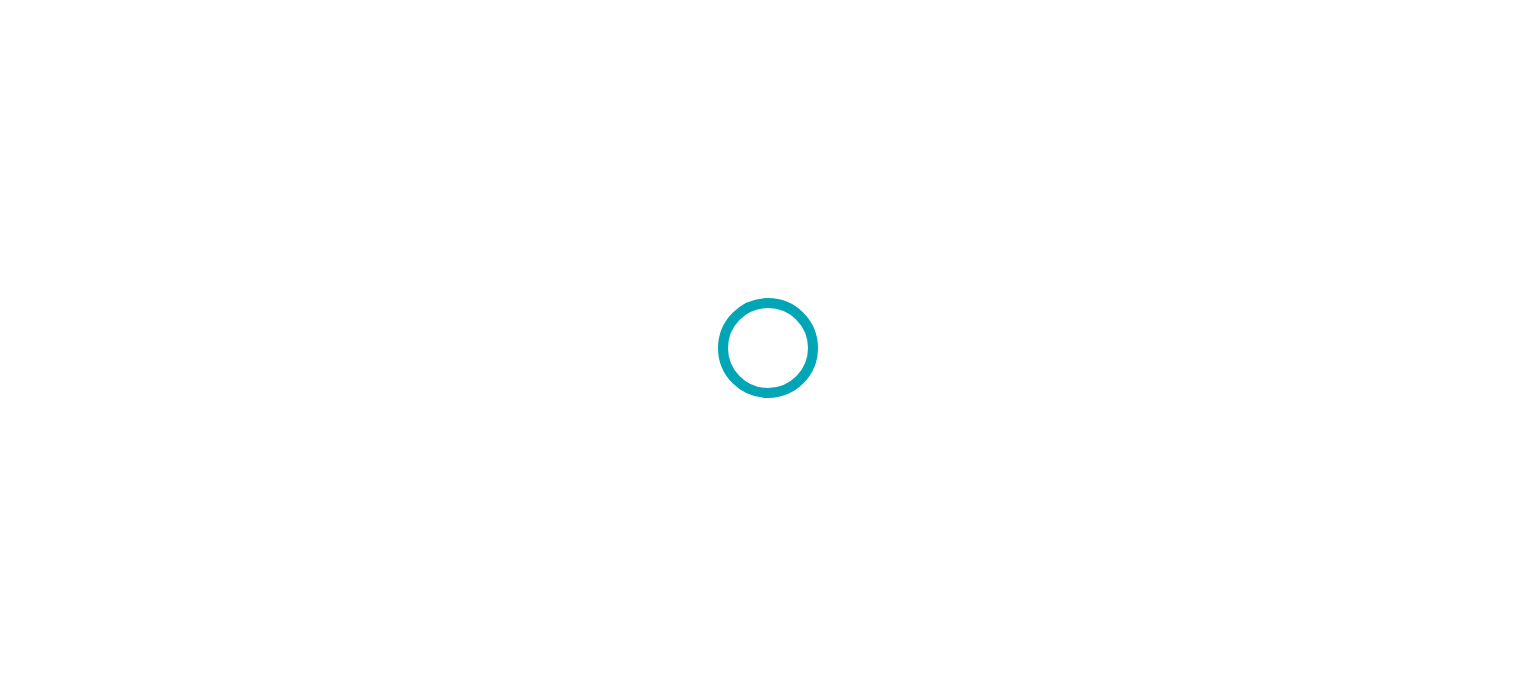 scroll, scrollTop: 0, scrollLeft: 0, axis: both 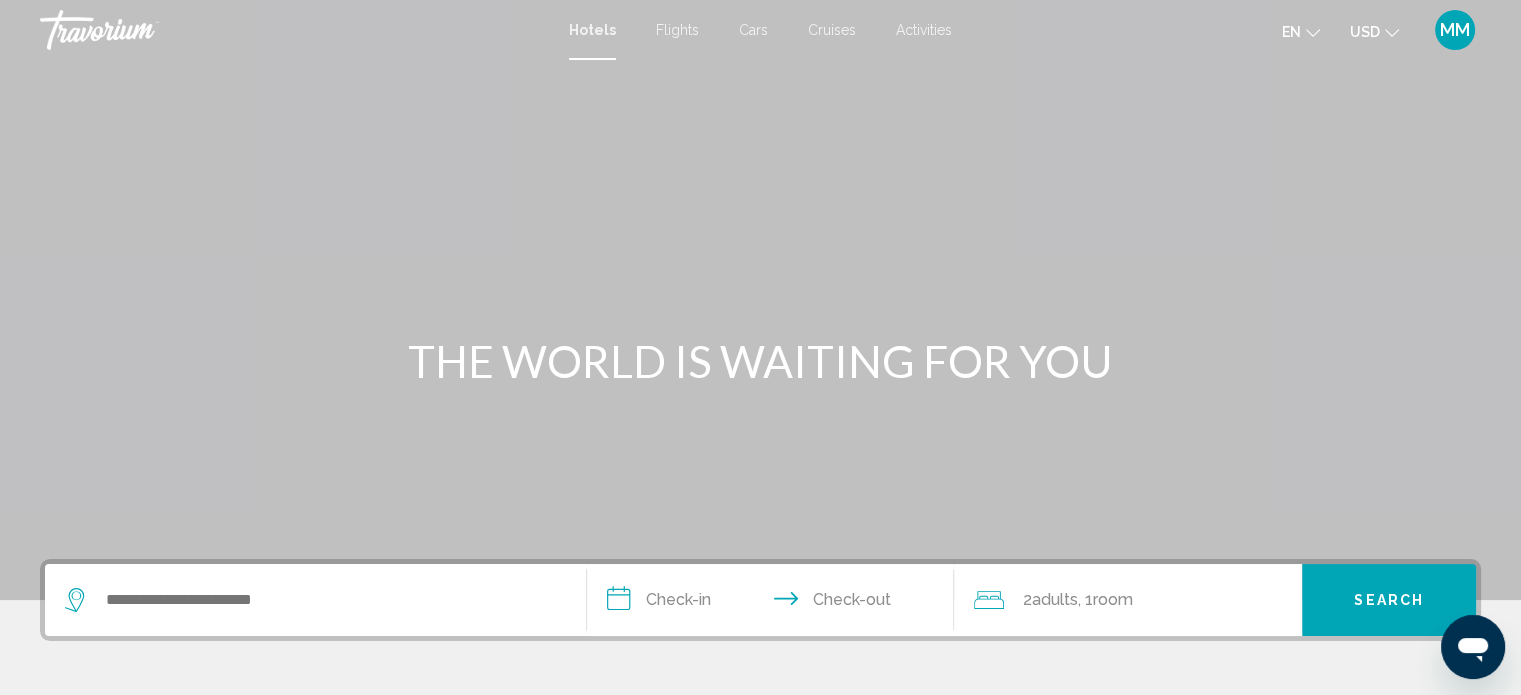 click on "Hotels Flights Cars Cruises Activities Hotels Flights Cars Cruises Activities en
English Español Français Italiano Português русский USD
USD ($) MXN (Mex$) CAD (Can$) GBP (£) EUR (€) AUD (A$) NZD (NZ$) CNY (CN¥) MM Login" at bounding box center [760, 30] 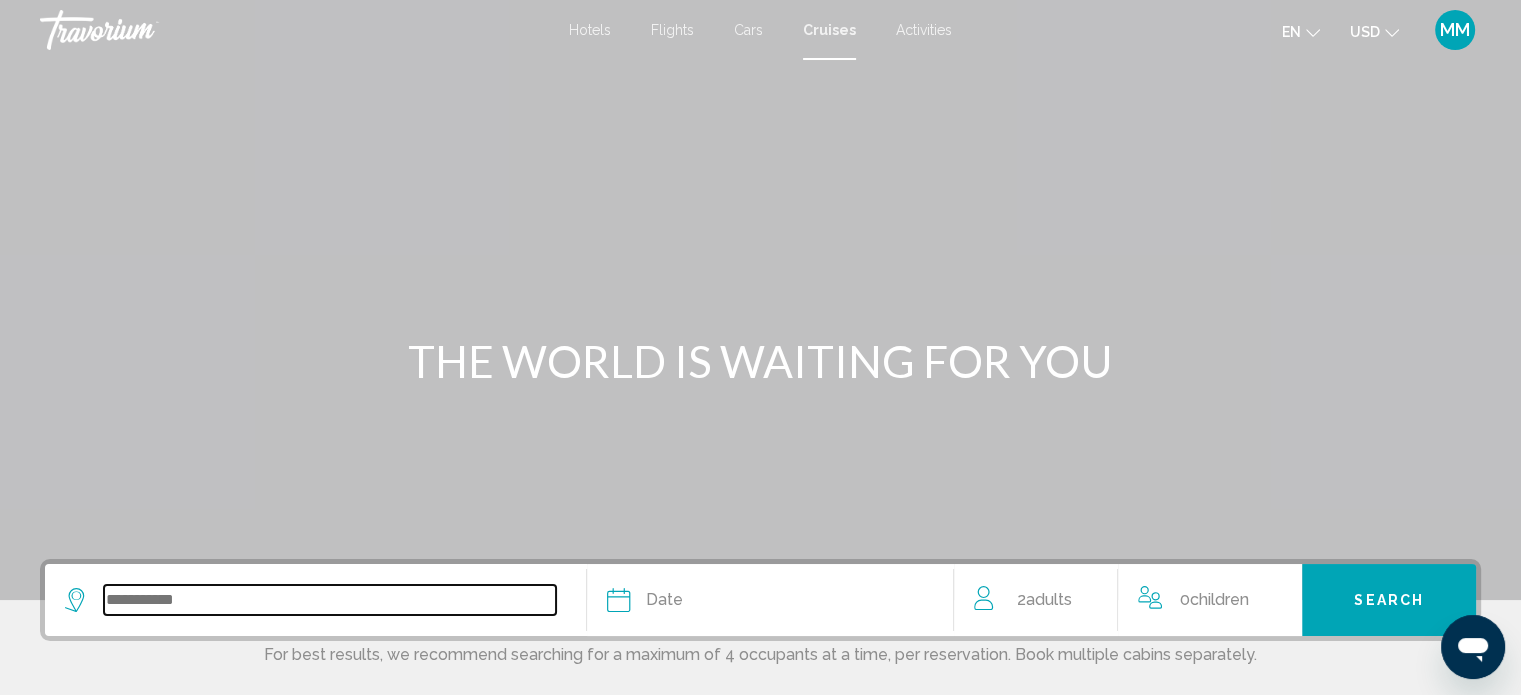 click at bounding box center [330, 600] 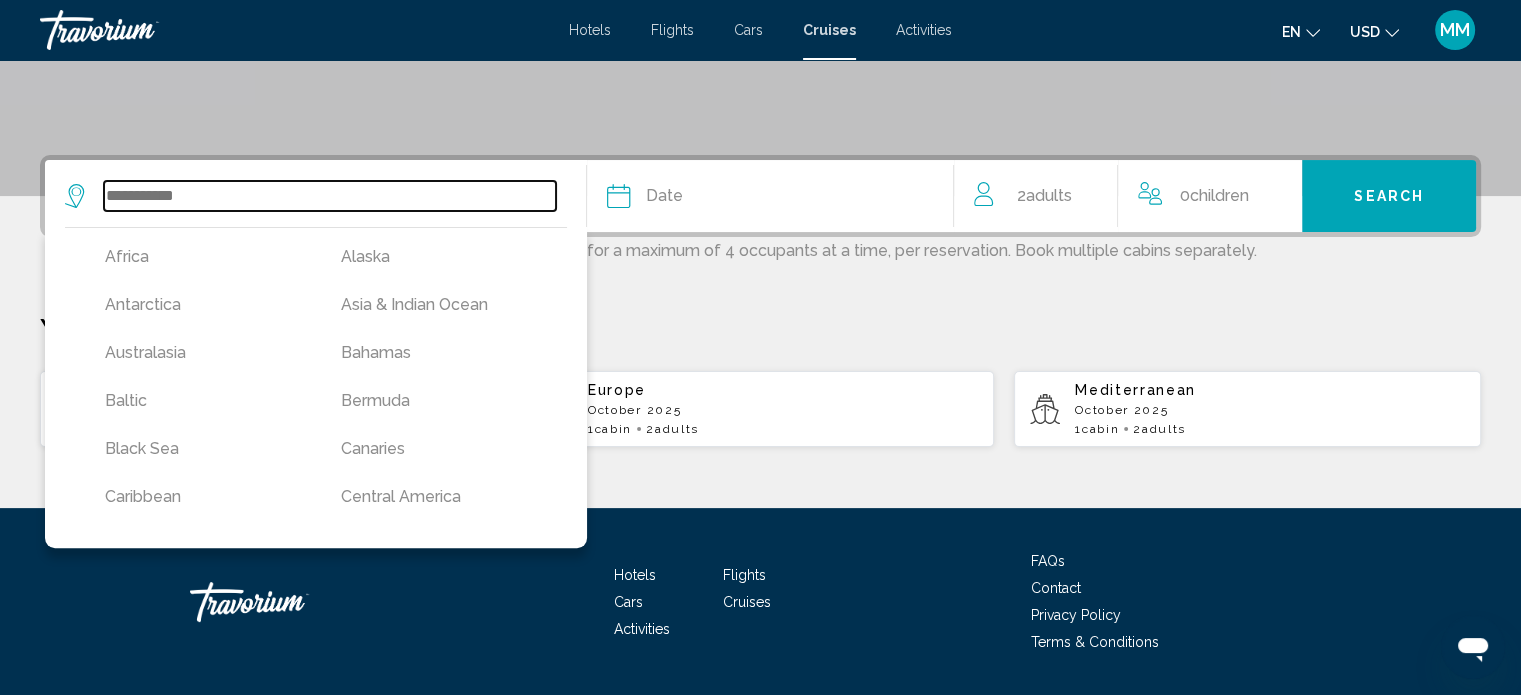 scroll, scrollTop: 460, scrollLeft: 0, axis: vertical 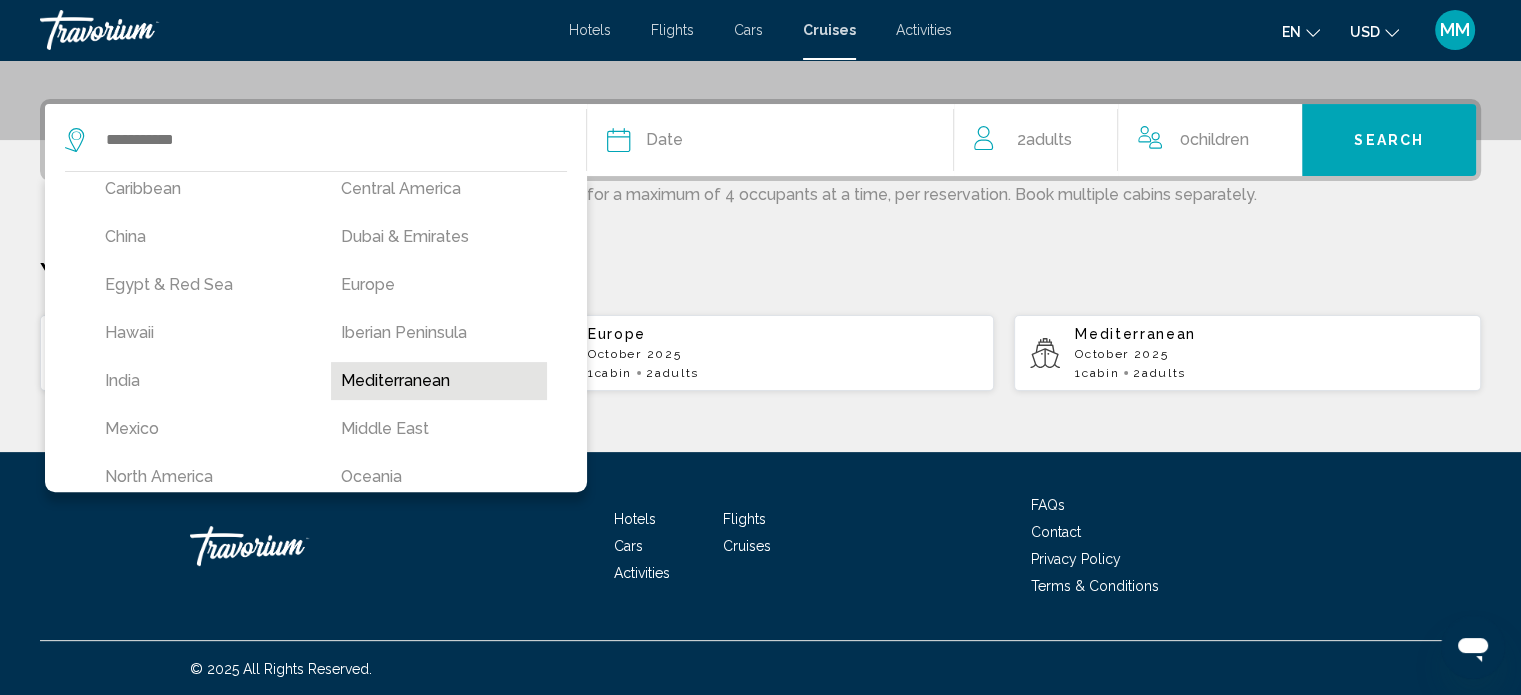 click on "Mediterranean" at bounding box center (439, 381) 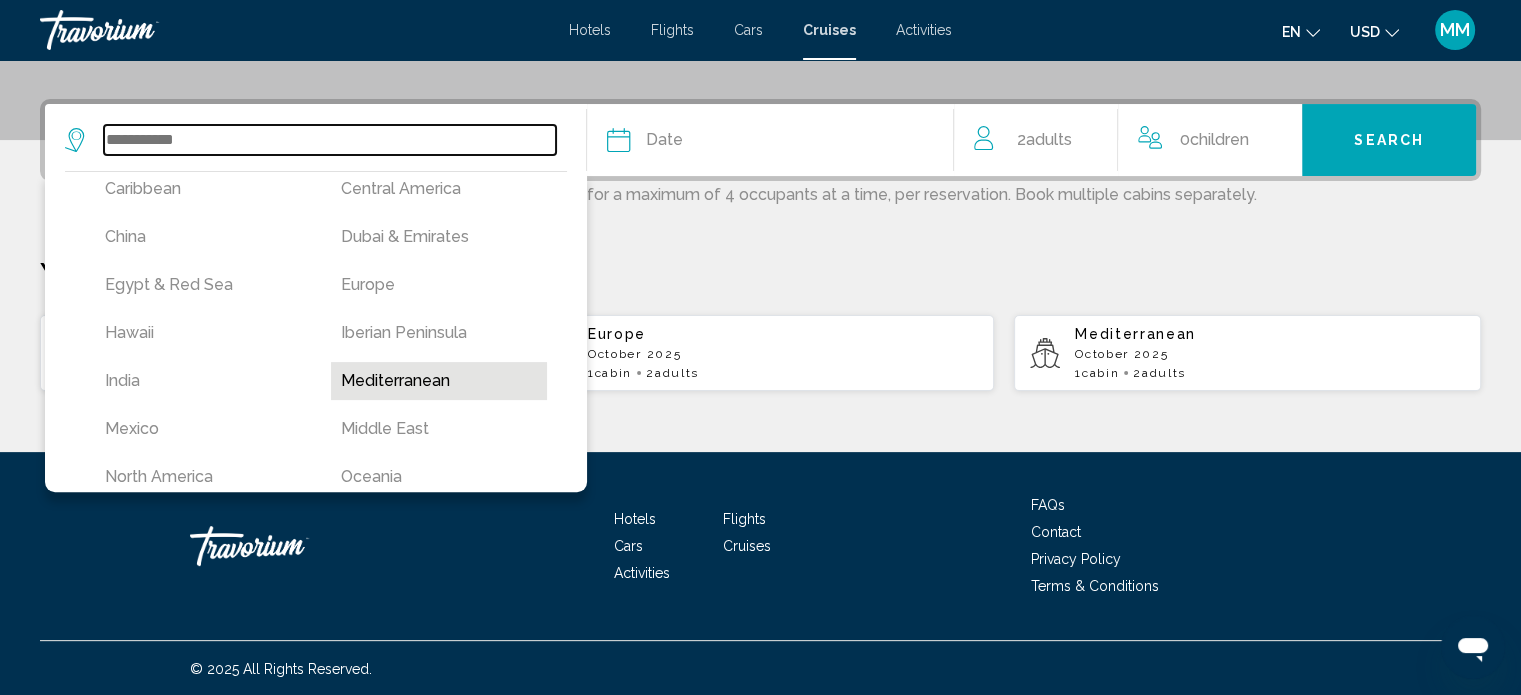 type on "**********" 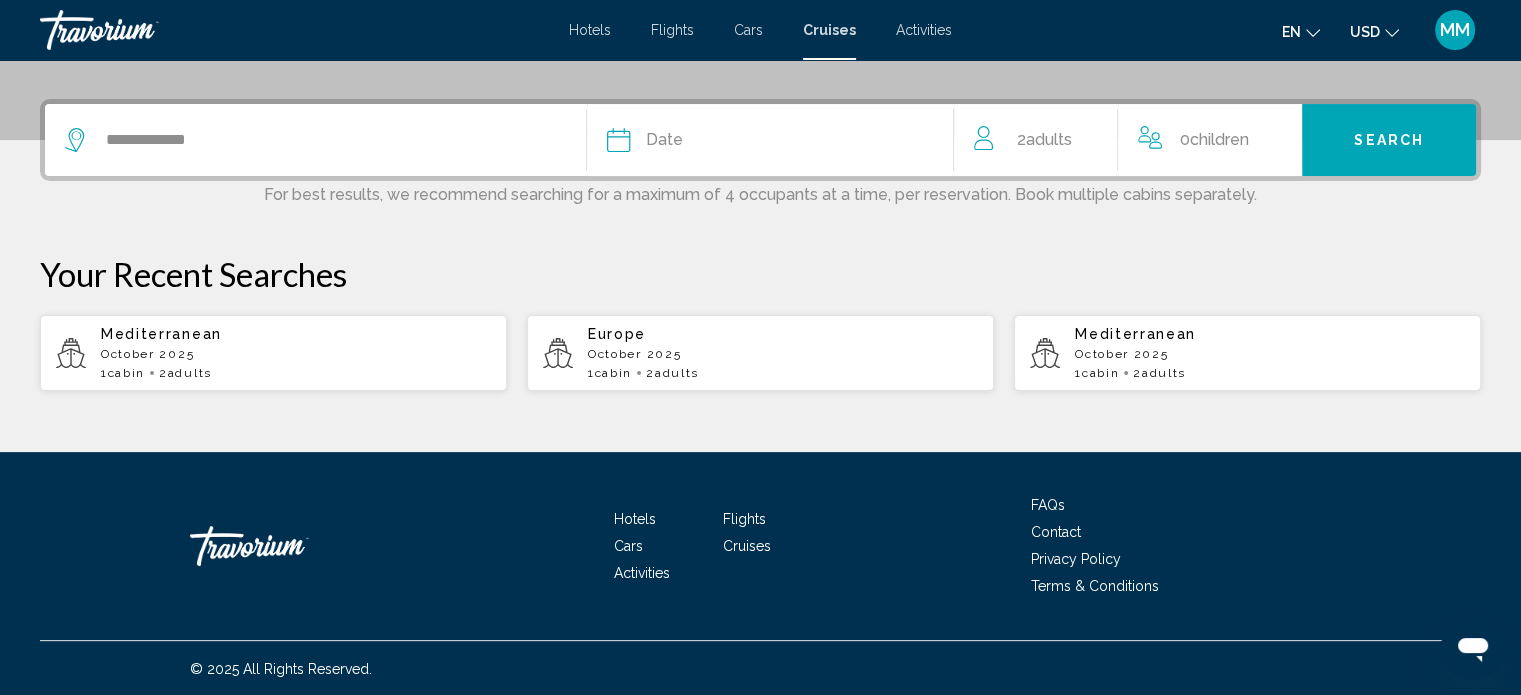 click on "Date" 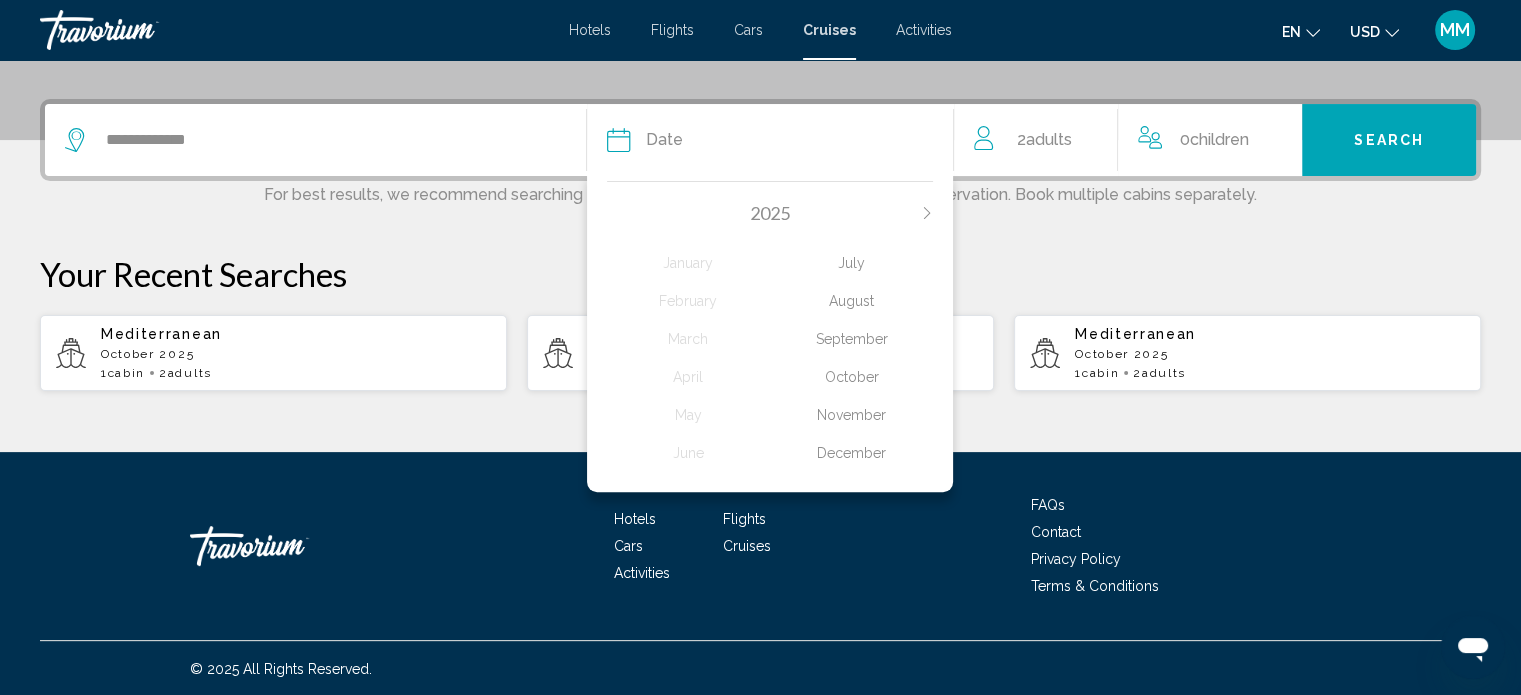 click on "October" 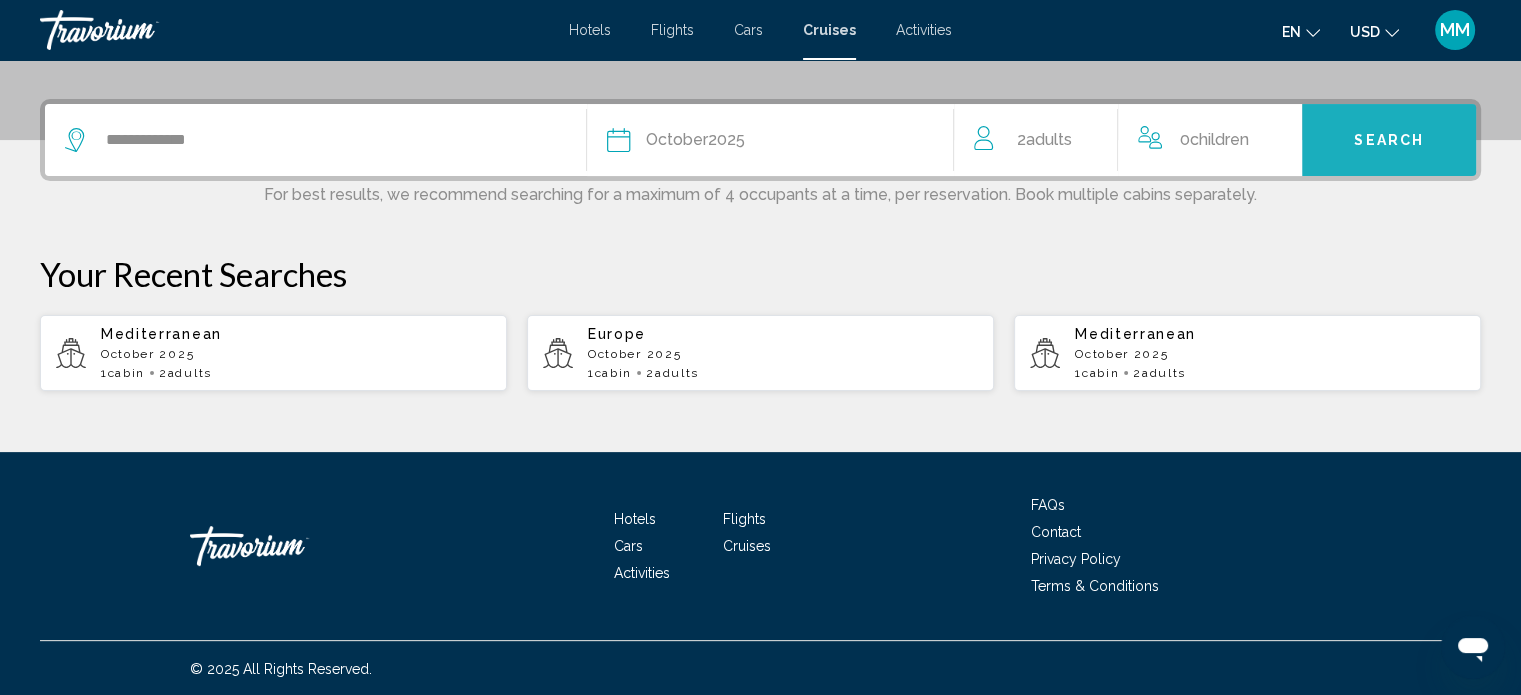 click on "Search" at bounding box center [1389, 141] 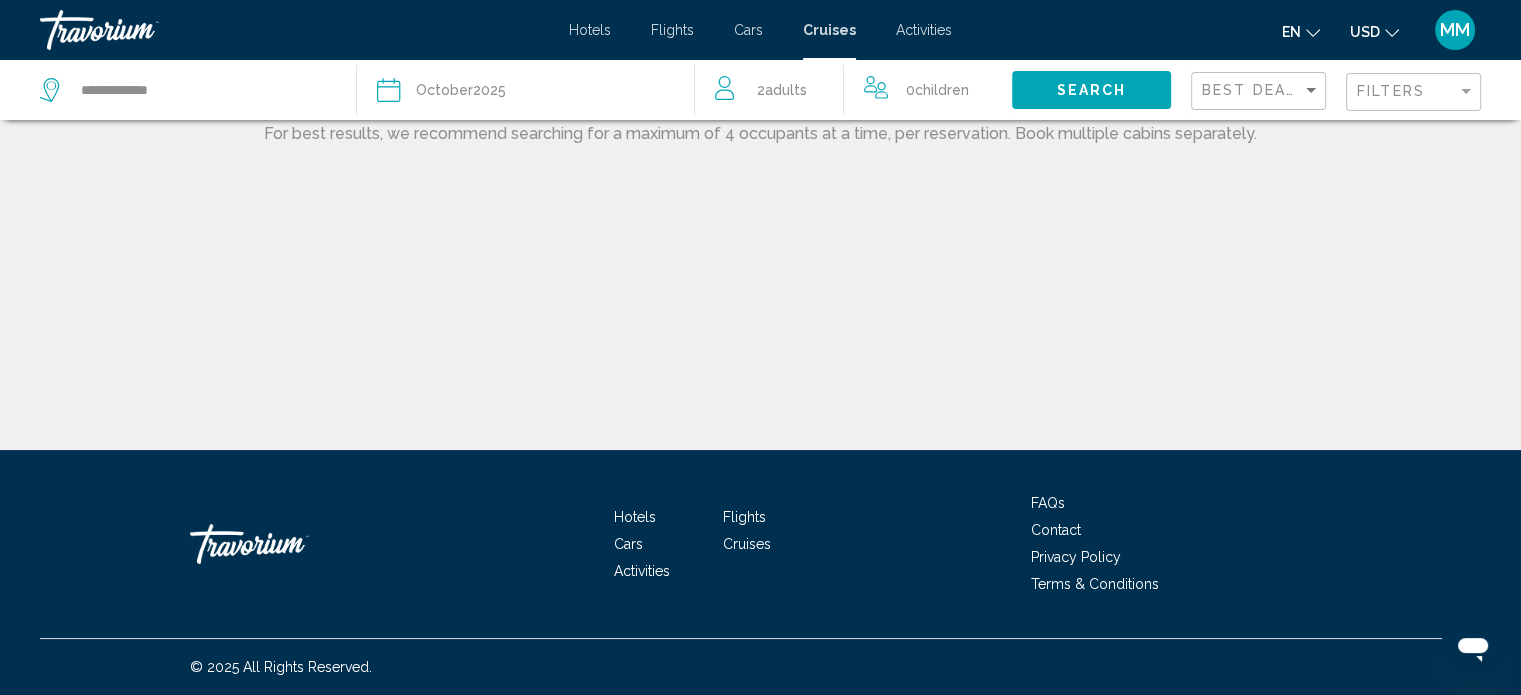 scroll, scrollTop: 0, scrollLeft: 0, axis: both 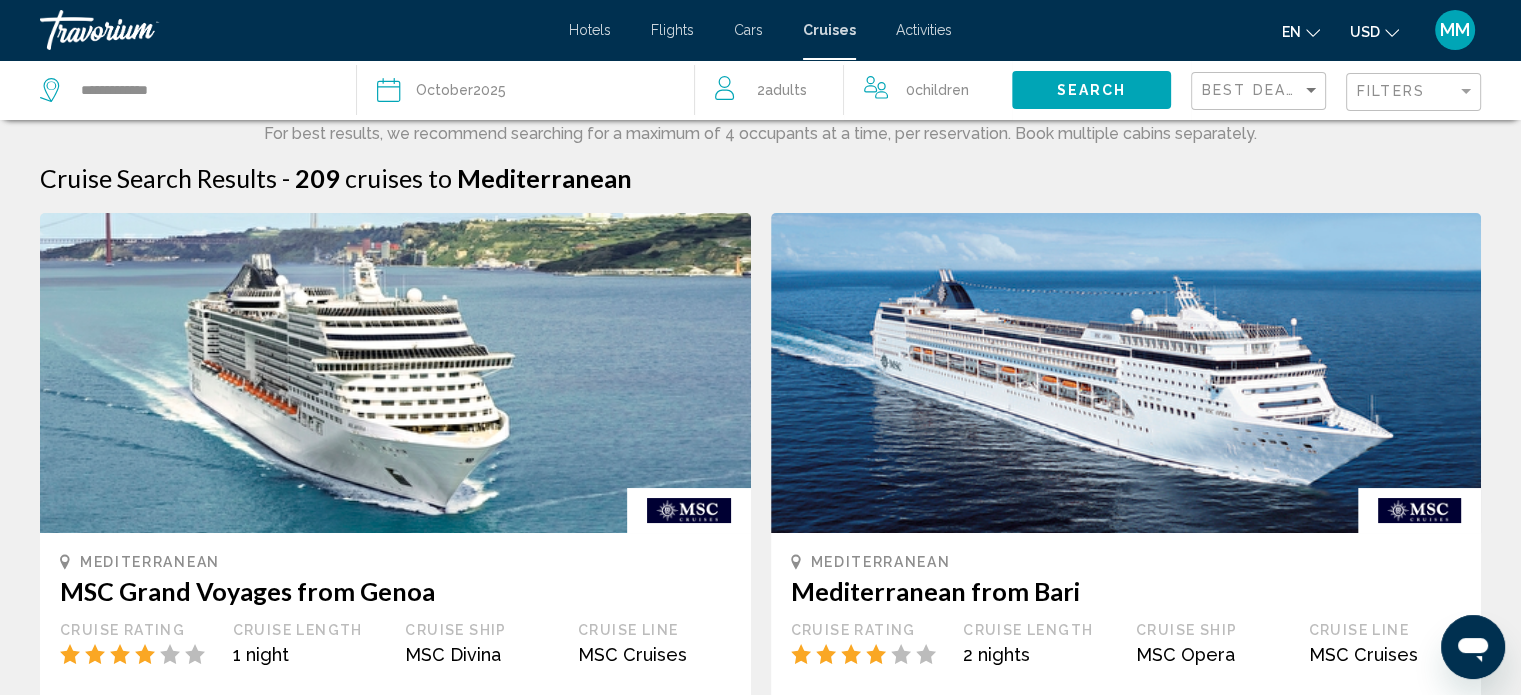 click on "Filters" 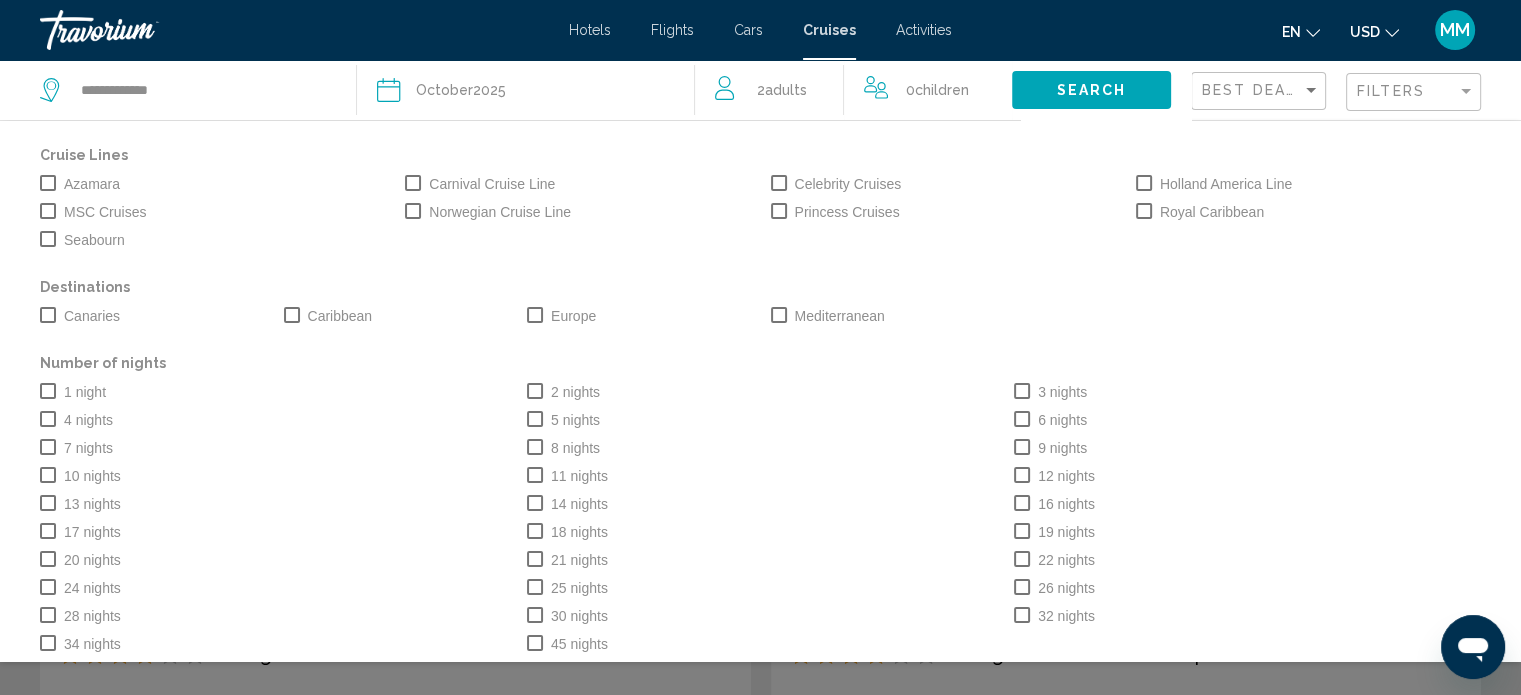 click at bounding box center [48, 211] 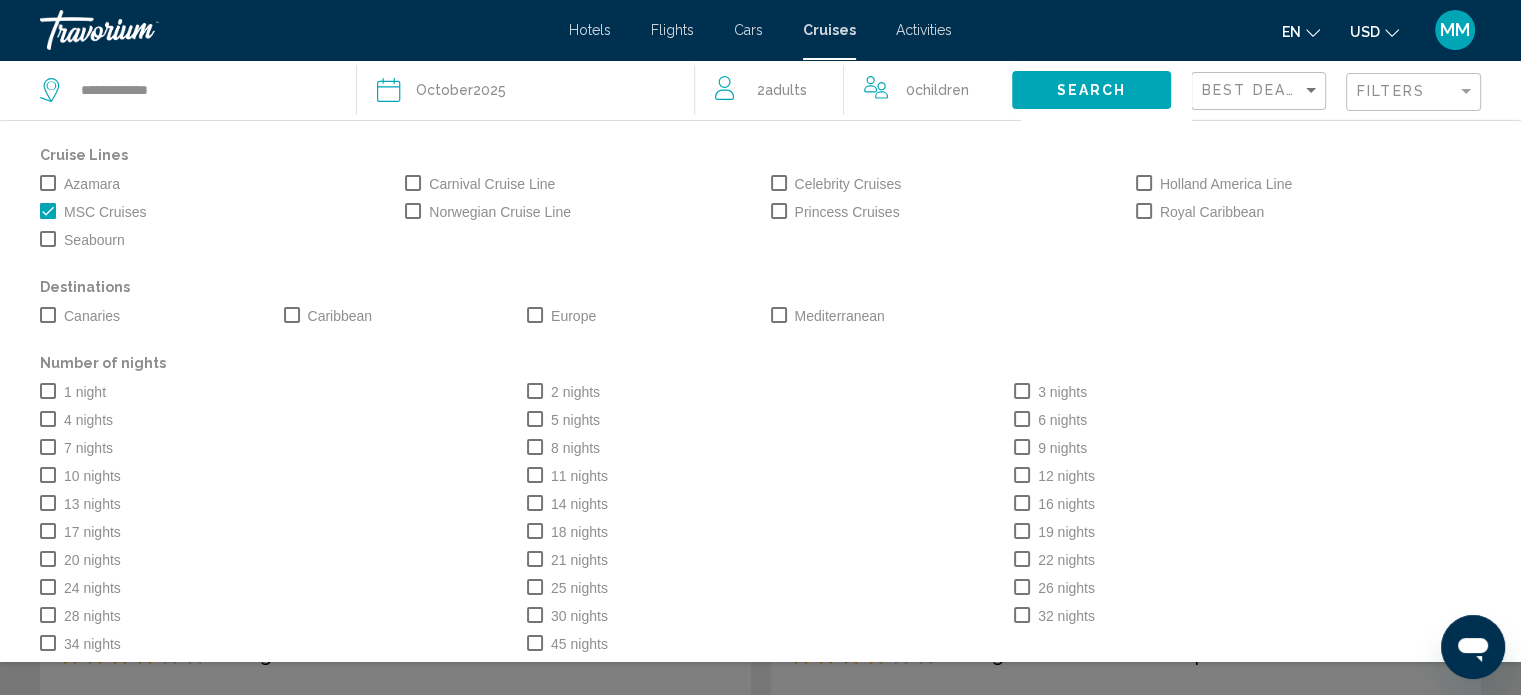 click at bounding box center (779, 315) 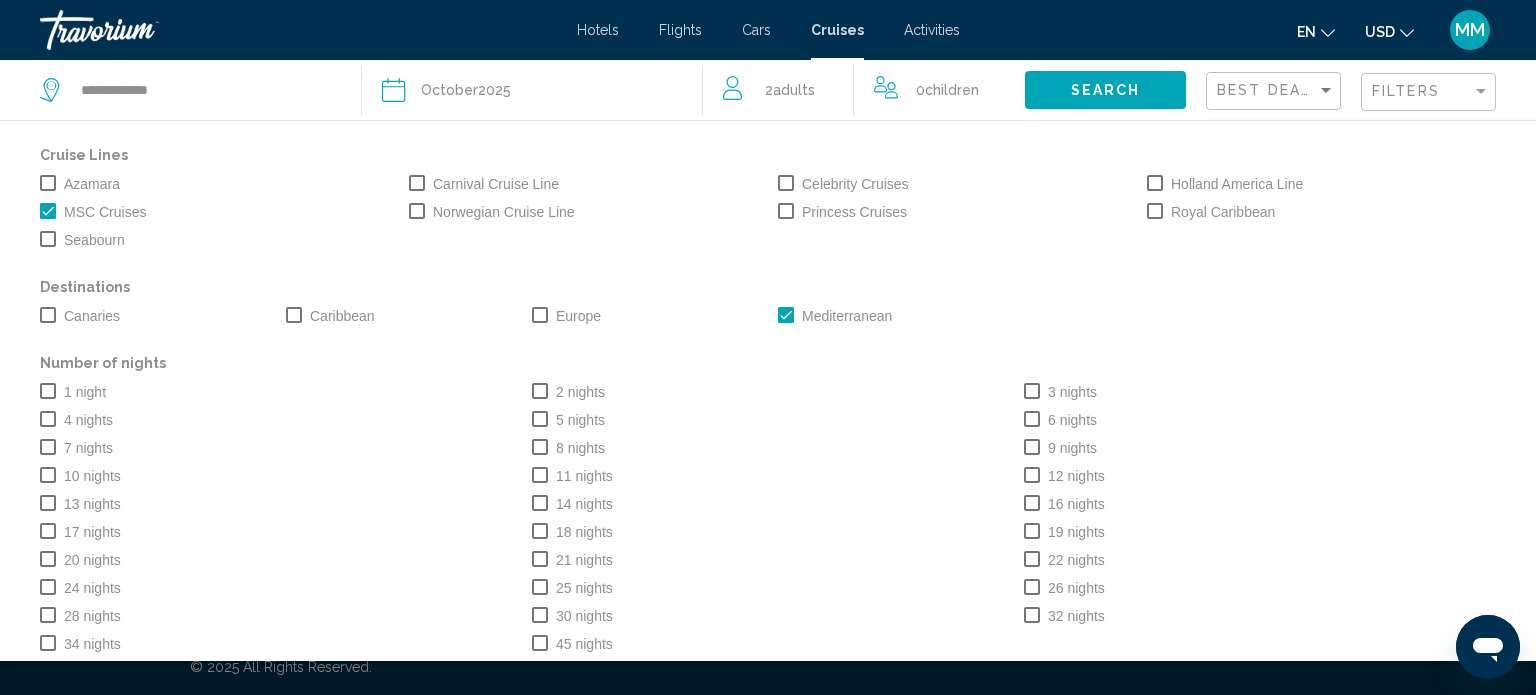 click at bounding box center [48, 447] 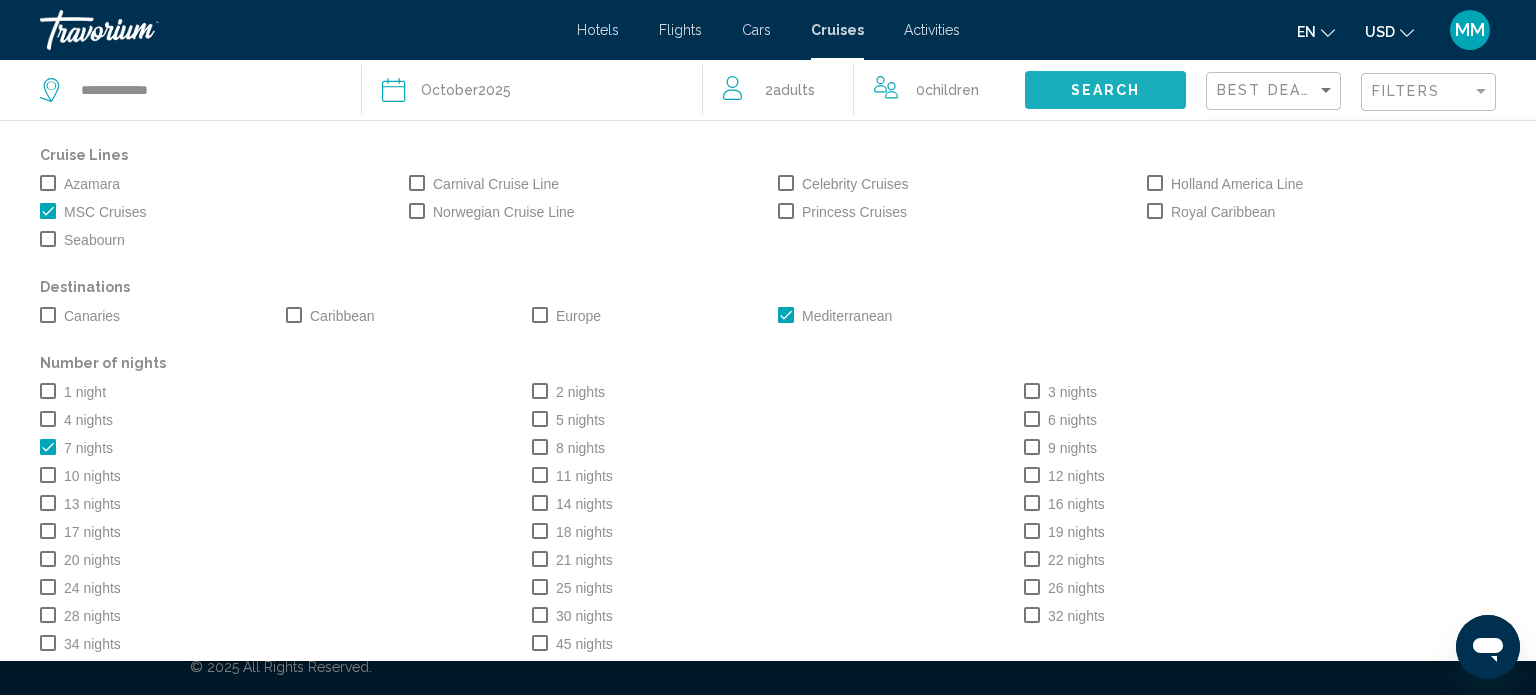 click on "Search" 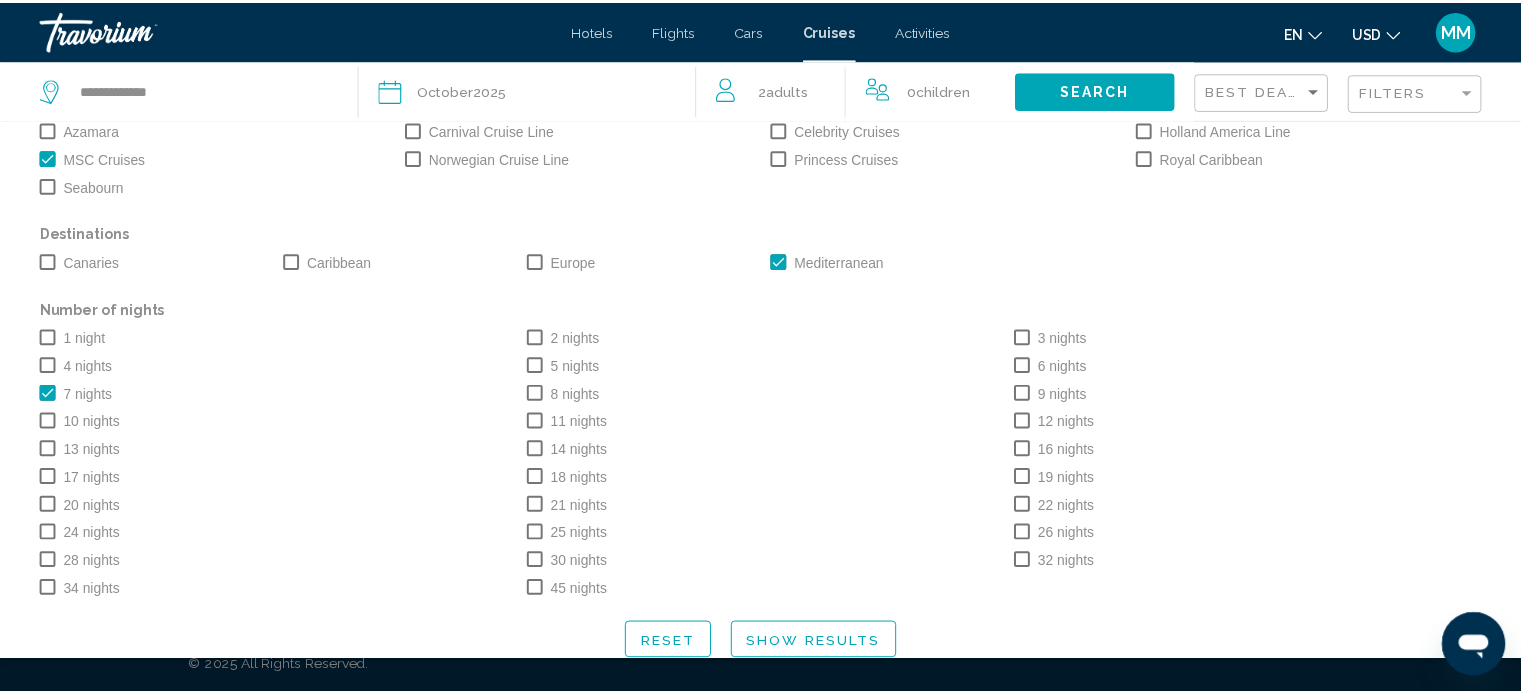 scroll, scrollTop: 72, scrollLeft: 0, axis: vertical 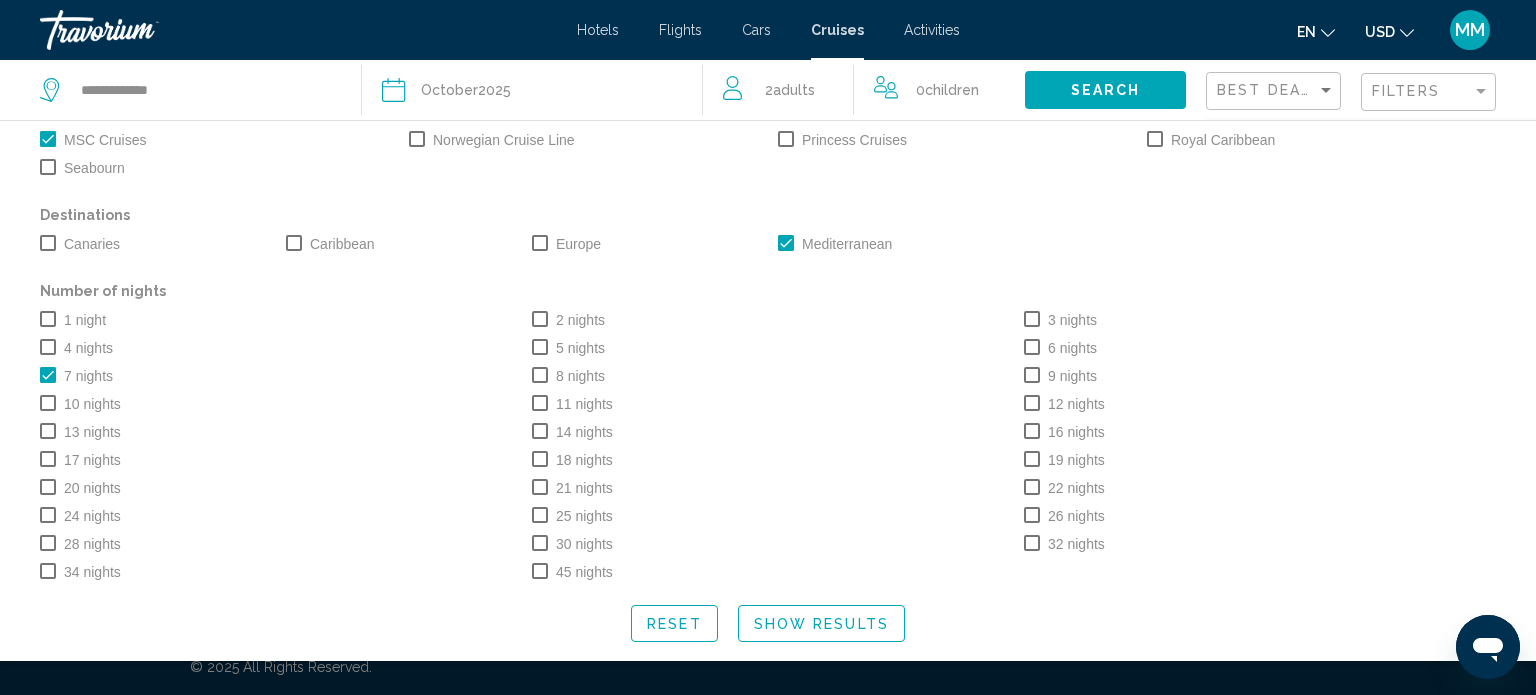 click on "Show Results" 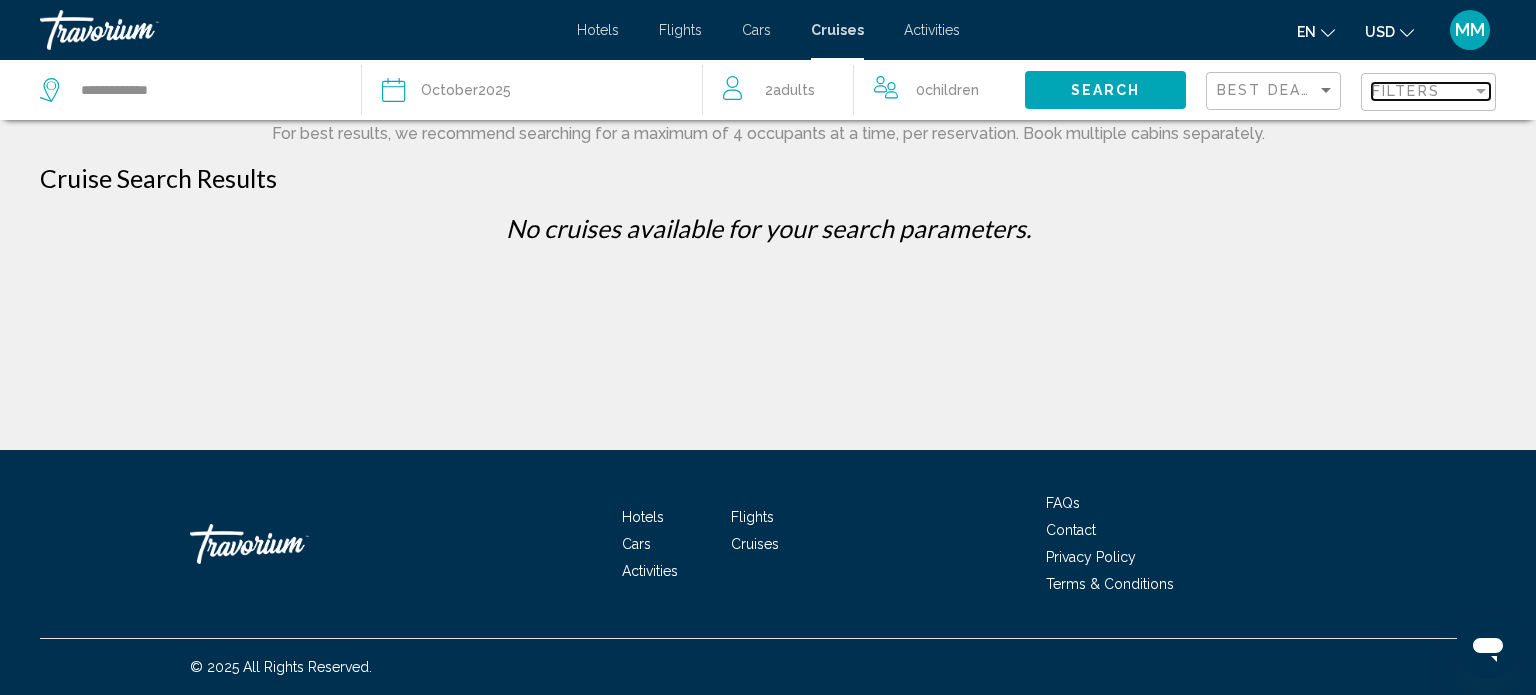 click on "Filters" at bounding box center (1406, 91) 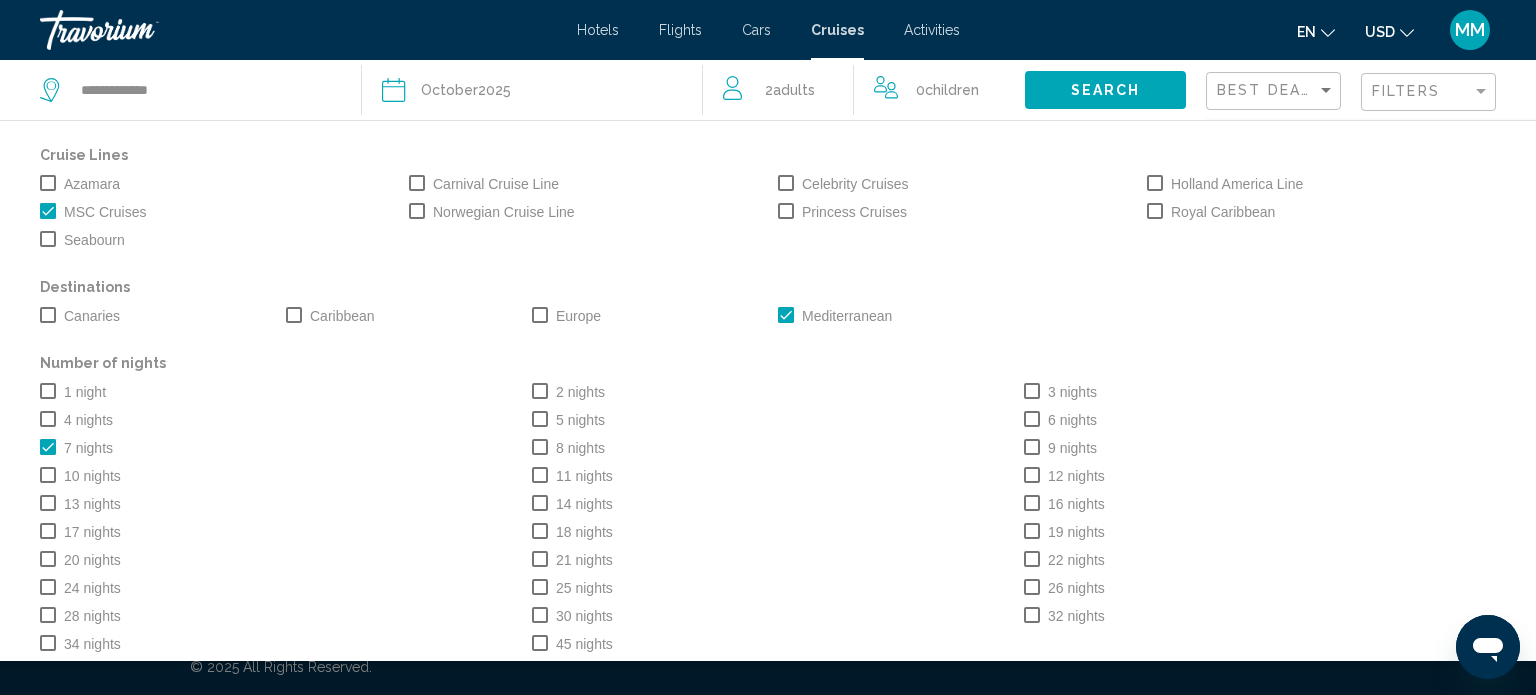 click at bounding box center (786, 315) 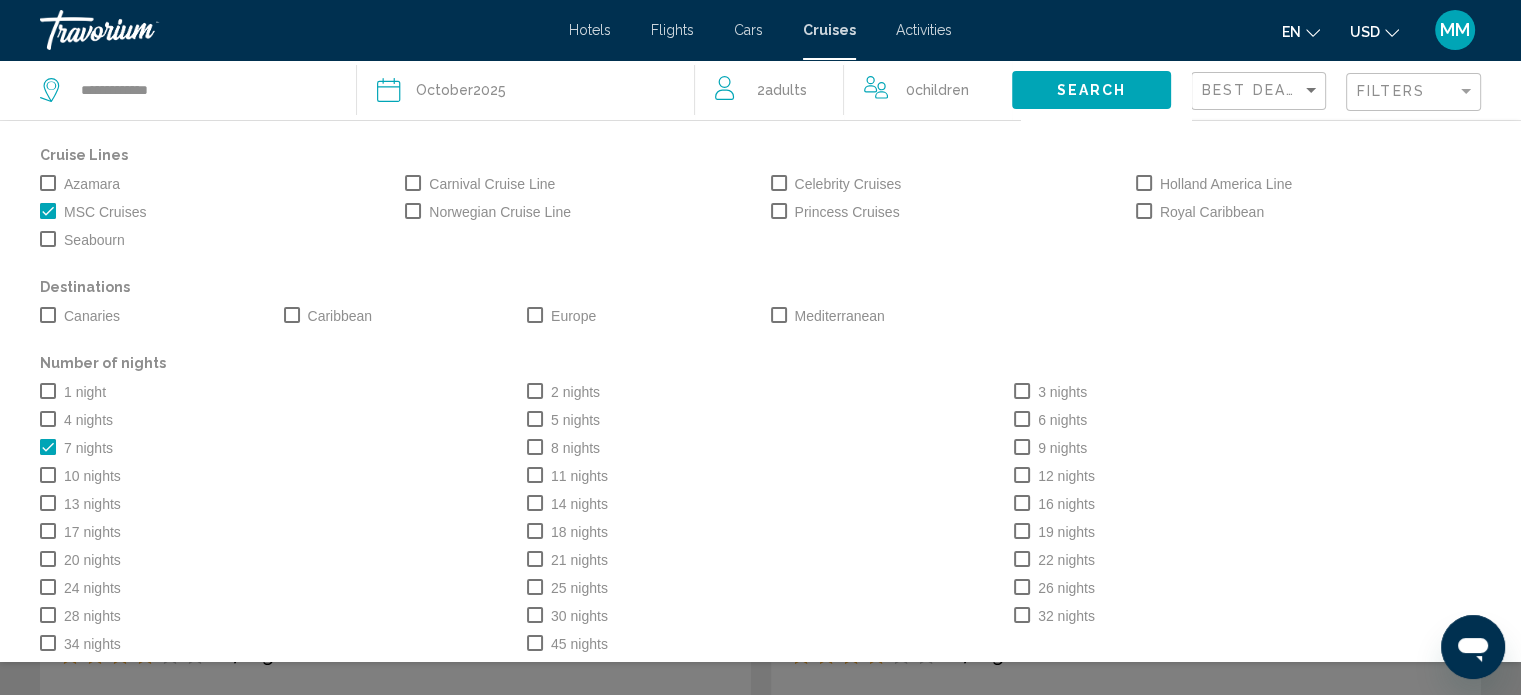 scroll, scrollTop: 72, scrollLeft: 0, axis: vertical 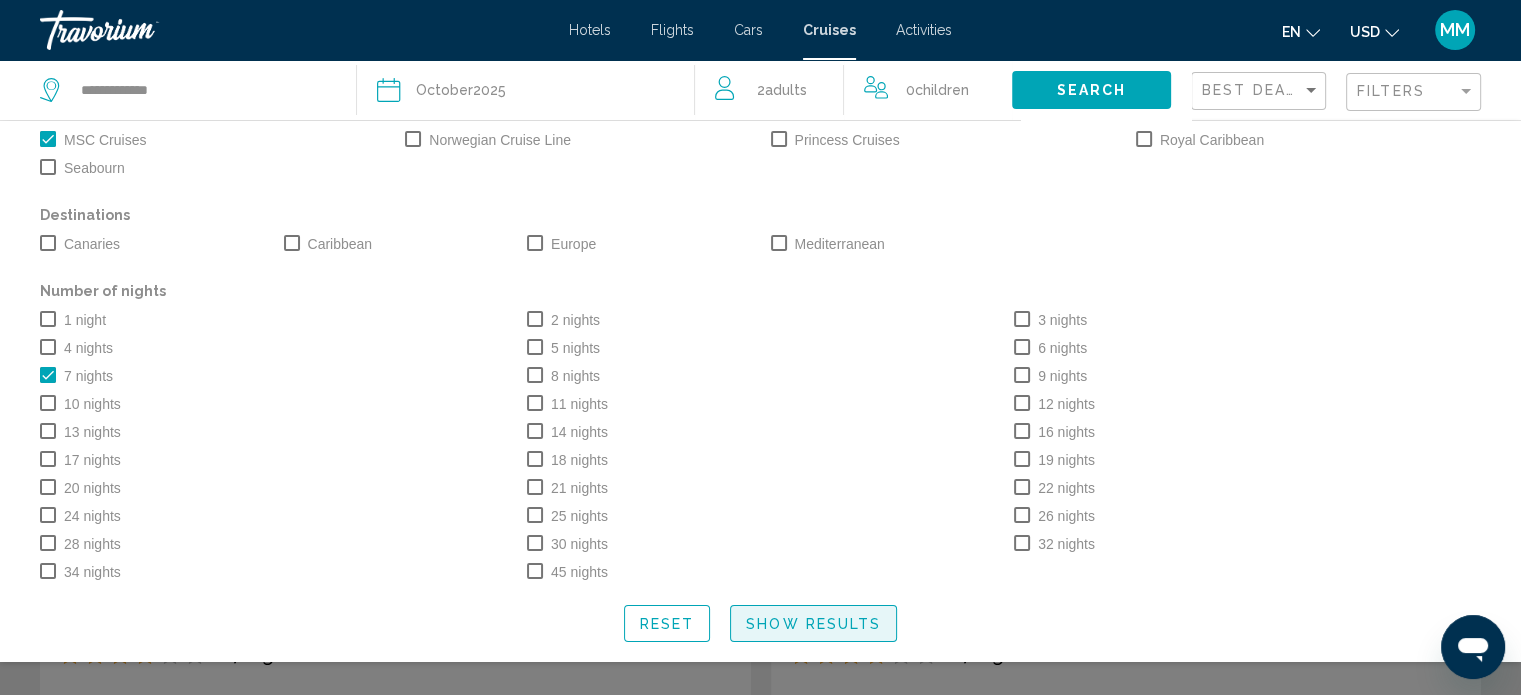 click on "Show Results" 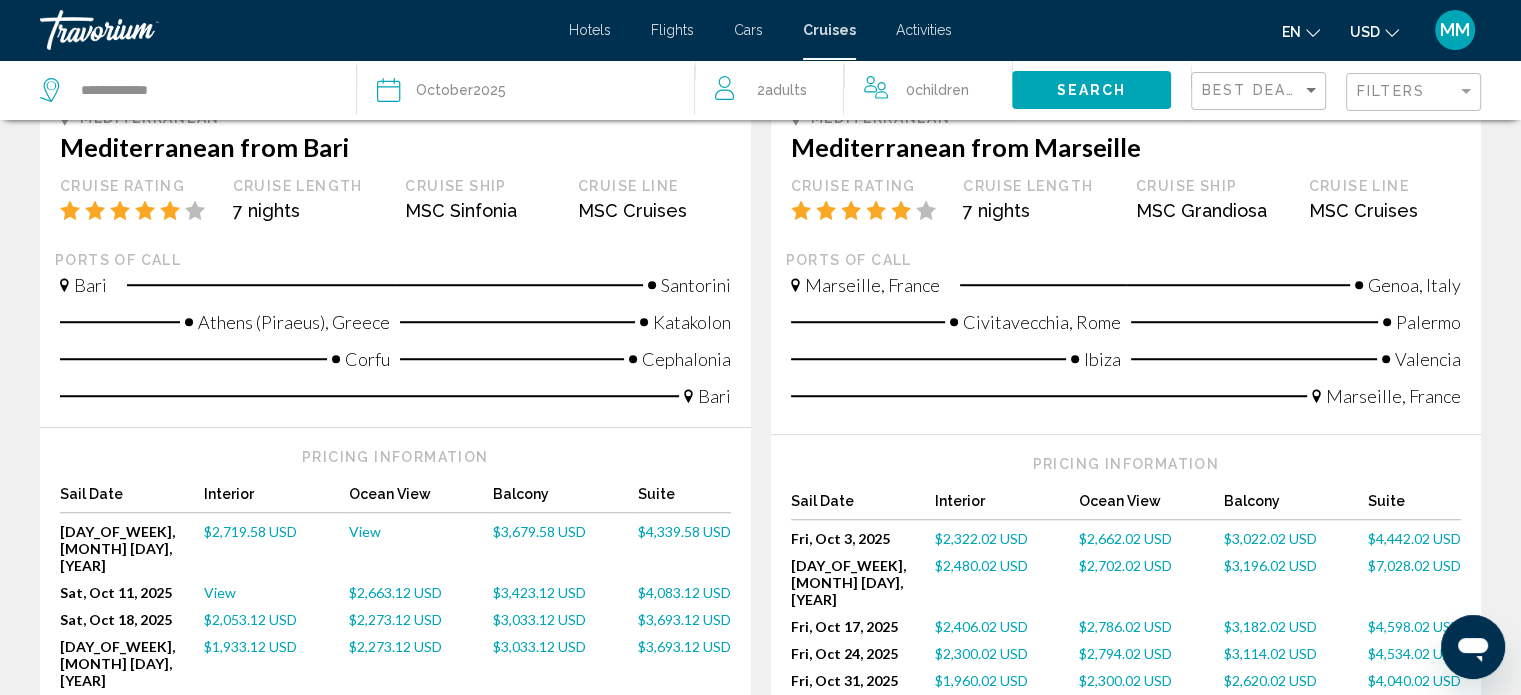 scroll, scrollTop: 1391, scrollLeft: 0, axis: vertical 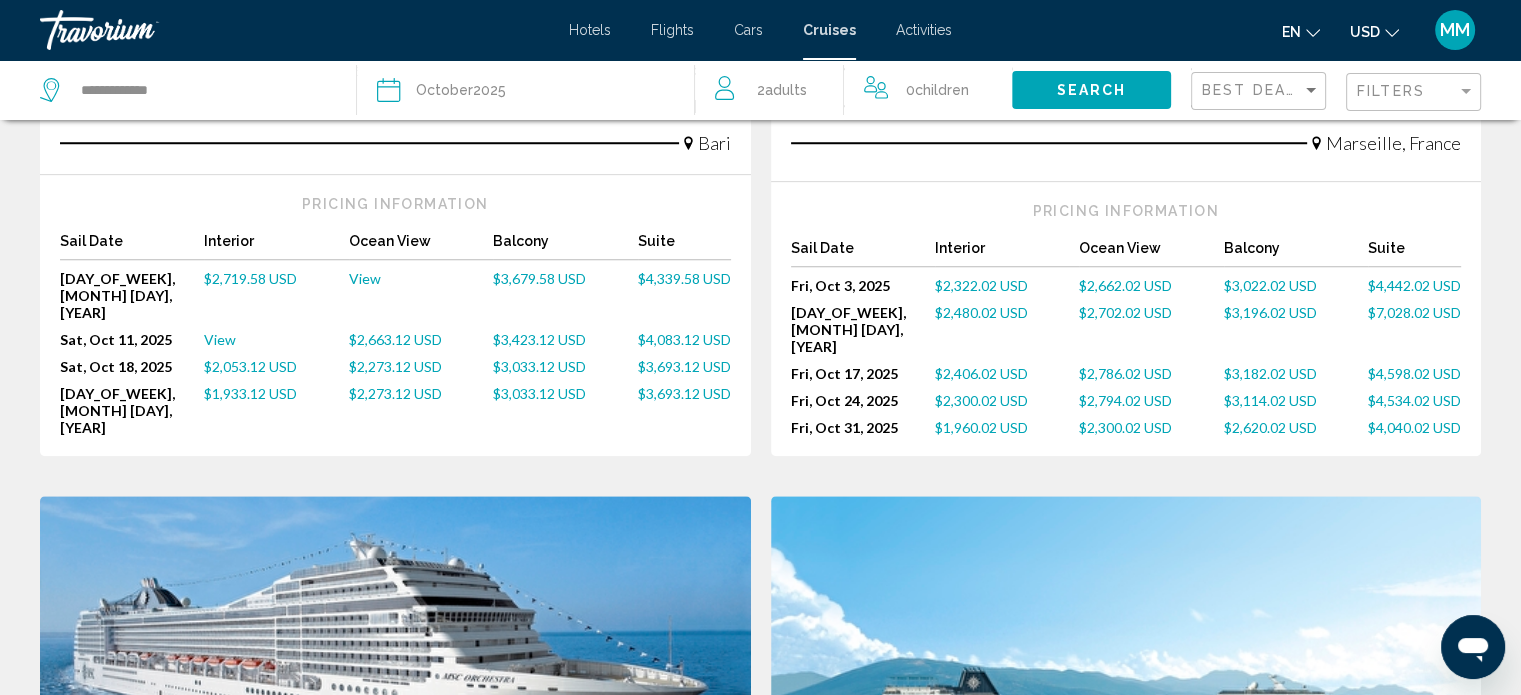click on "$2,322.02 USD" at bounding box center [981, 285] 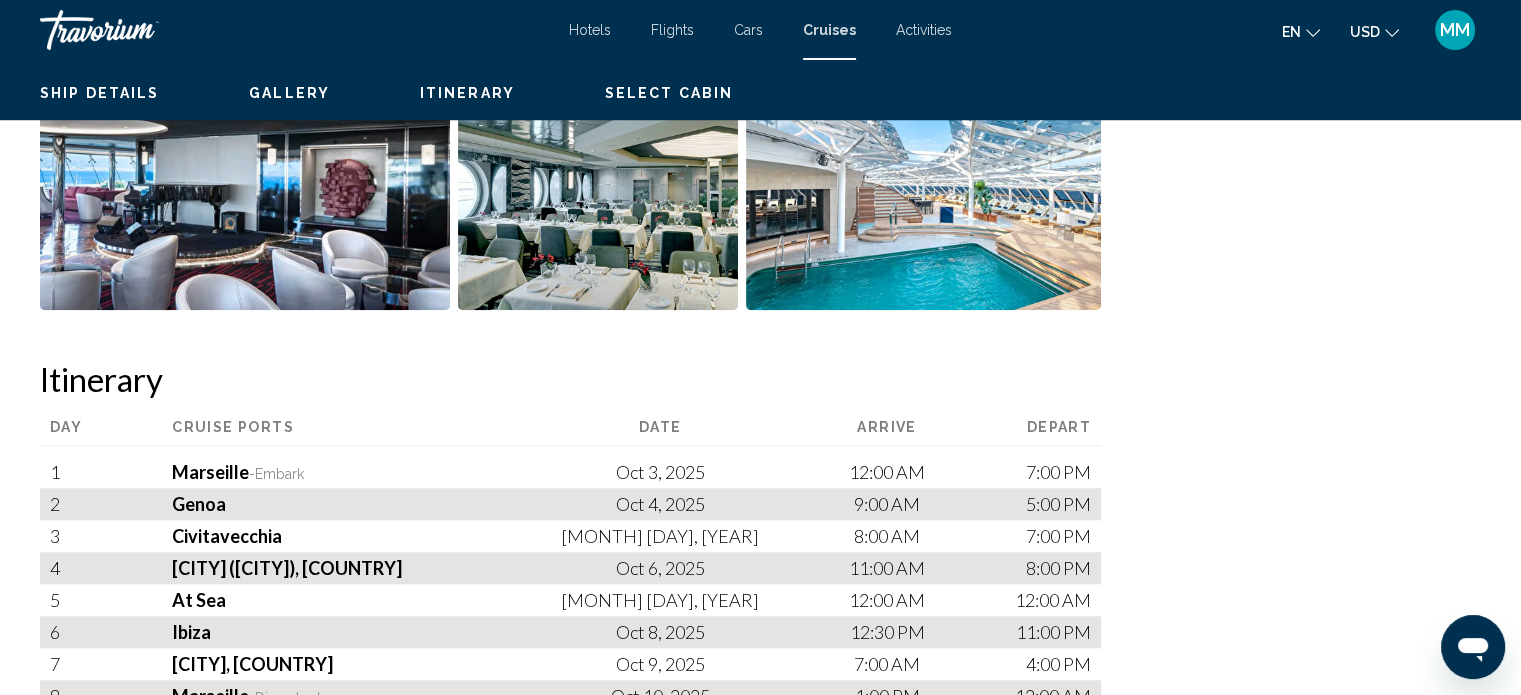 scroll, scrollTop: 12, scrollLeft: 0, axis: vertical 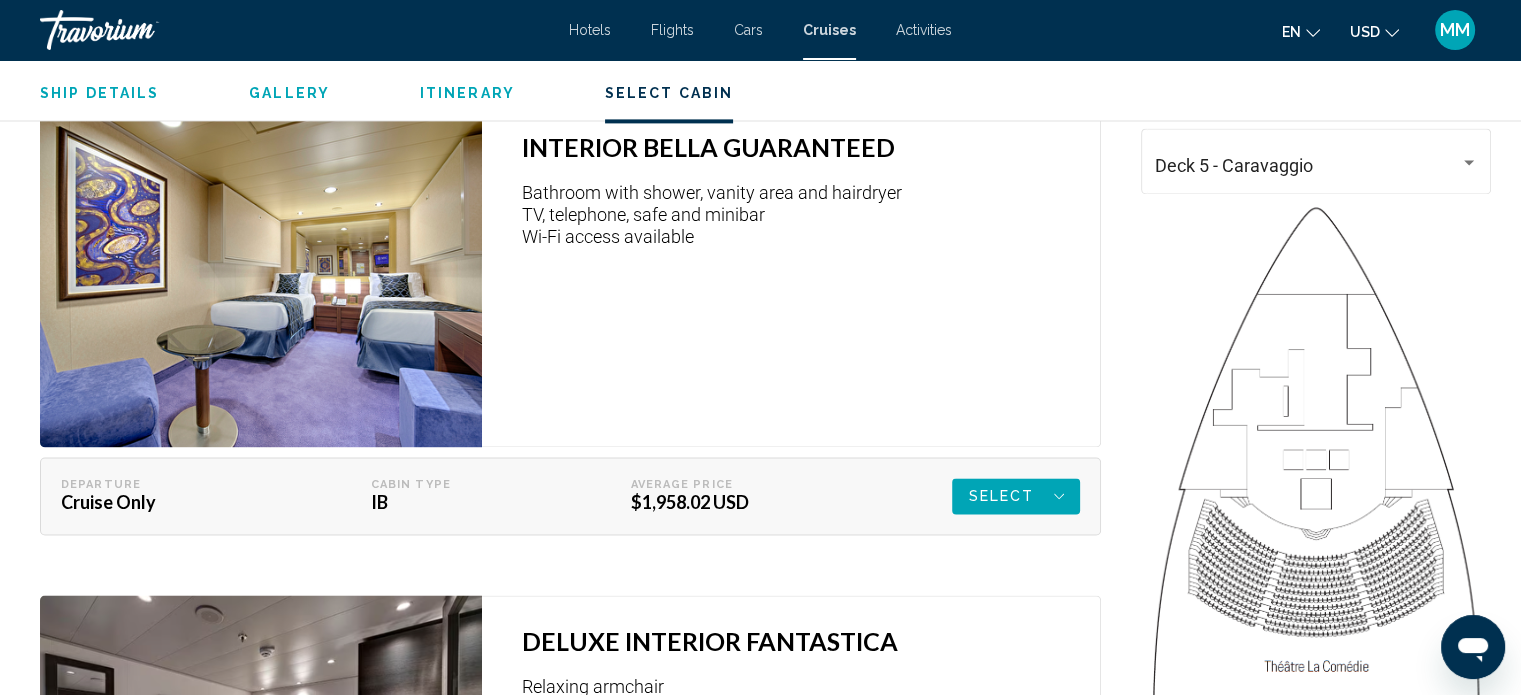 click on "Select" at bounding box center [1001, 496] 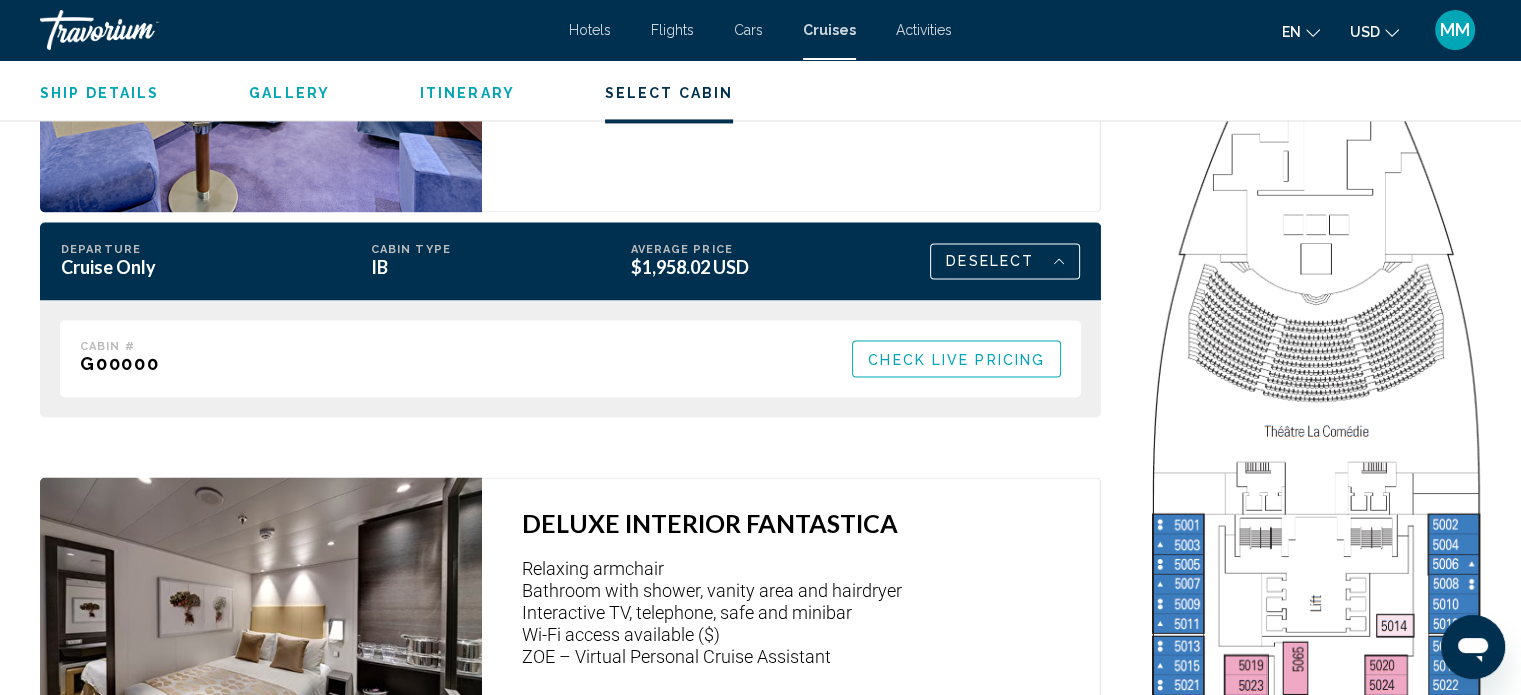scroll, scrollTop: 3113, scrollLeft: 0, axis: vertical 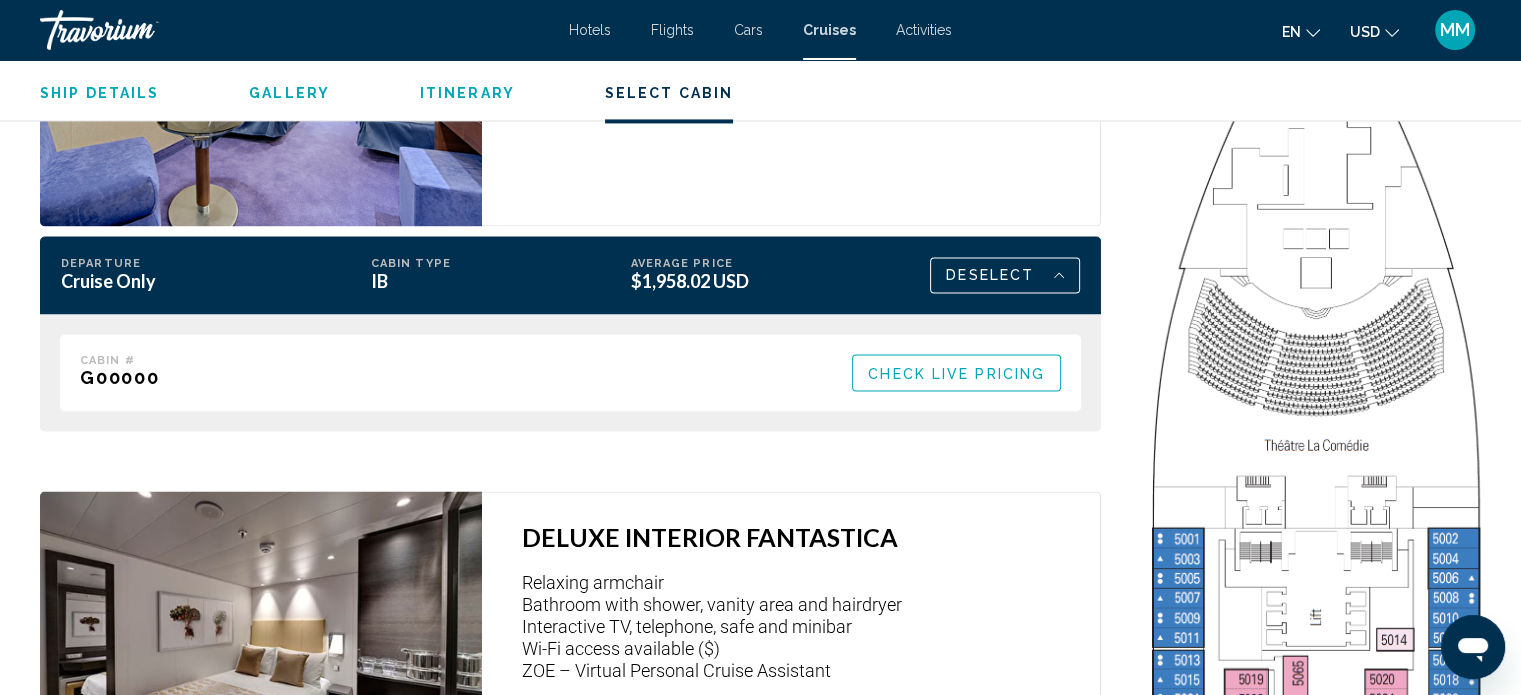 click on "Check Live Pricing" at bounding box center [956, 373] 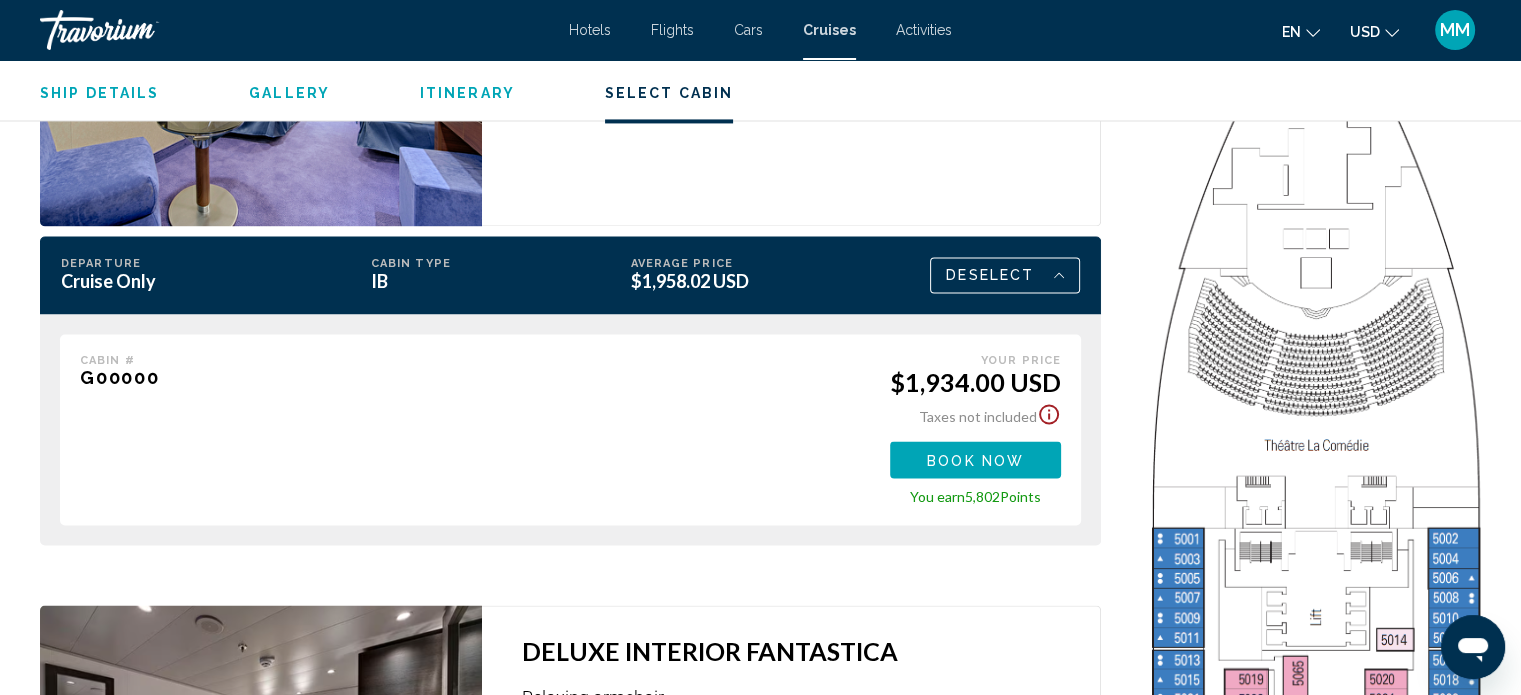 click on "Book now" at bounding box center (975, 459) 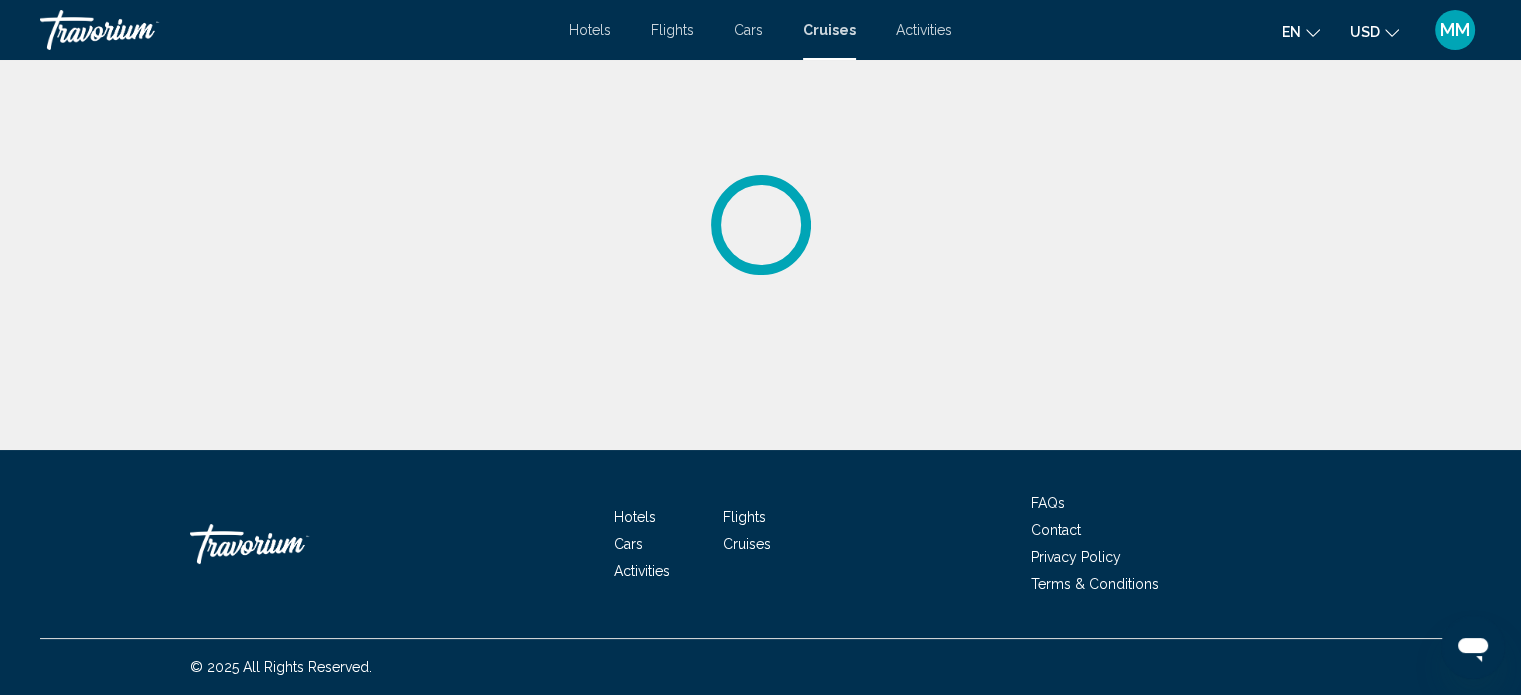 scroll, scrollTop: 0, scrollLeft: 0, axis: both 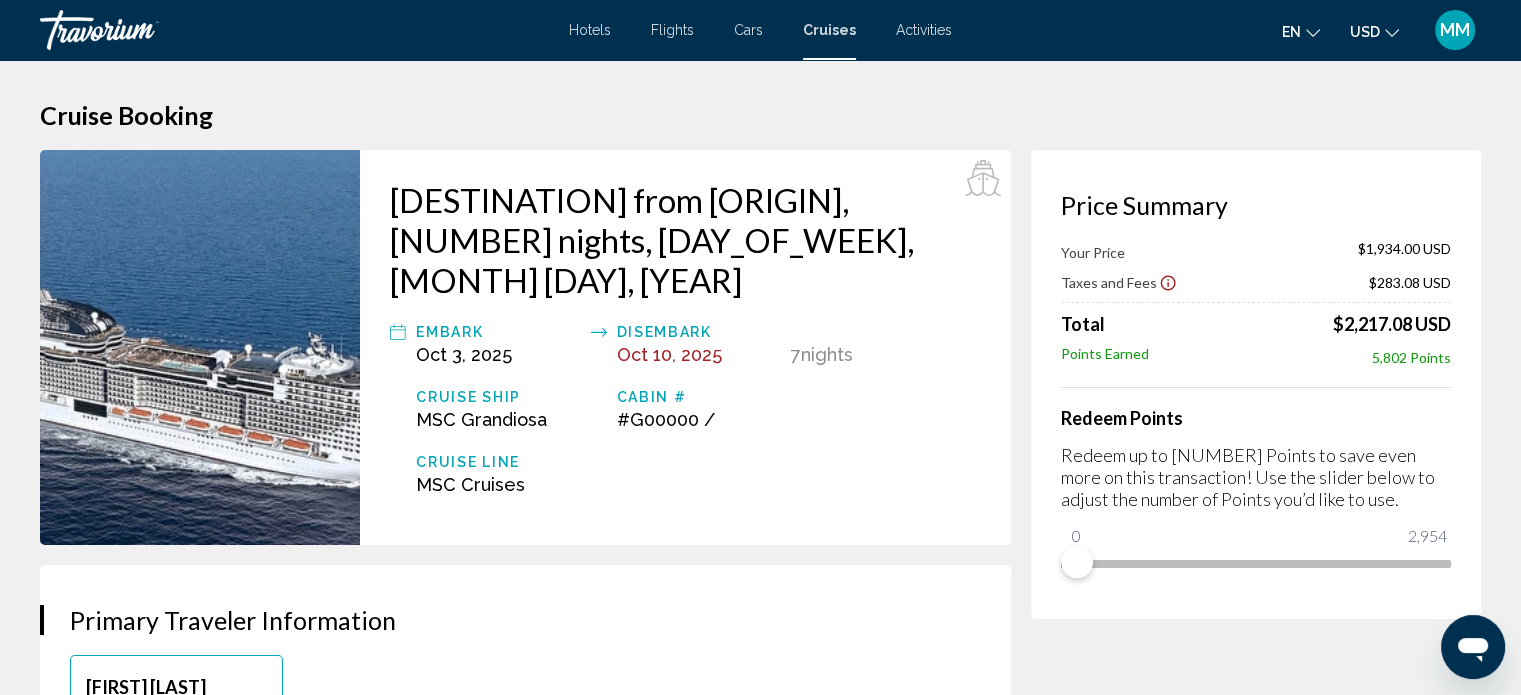 click at bounding box center [140, 30] 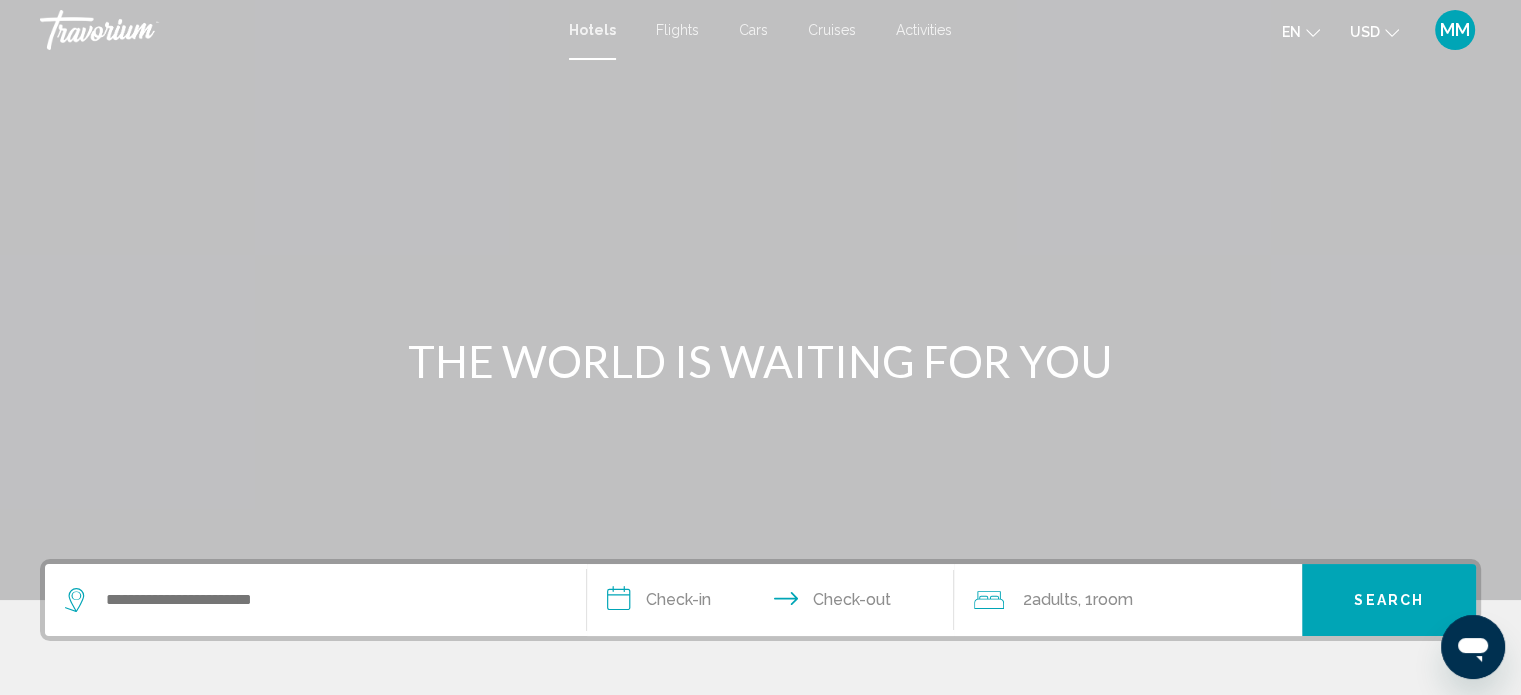 click on "Cruises" at bounding box center (832, 30) 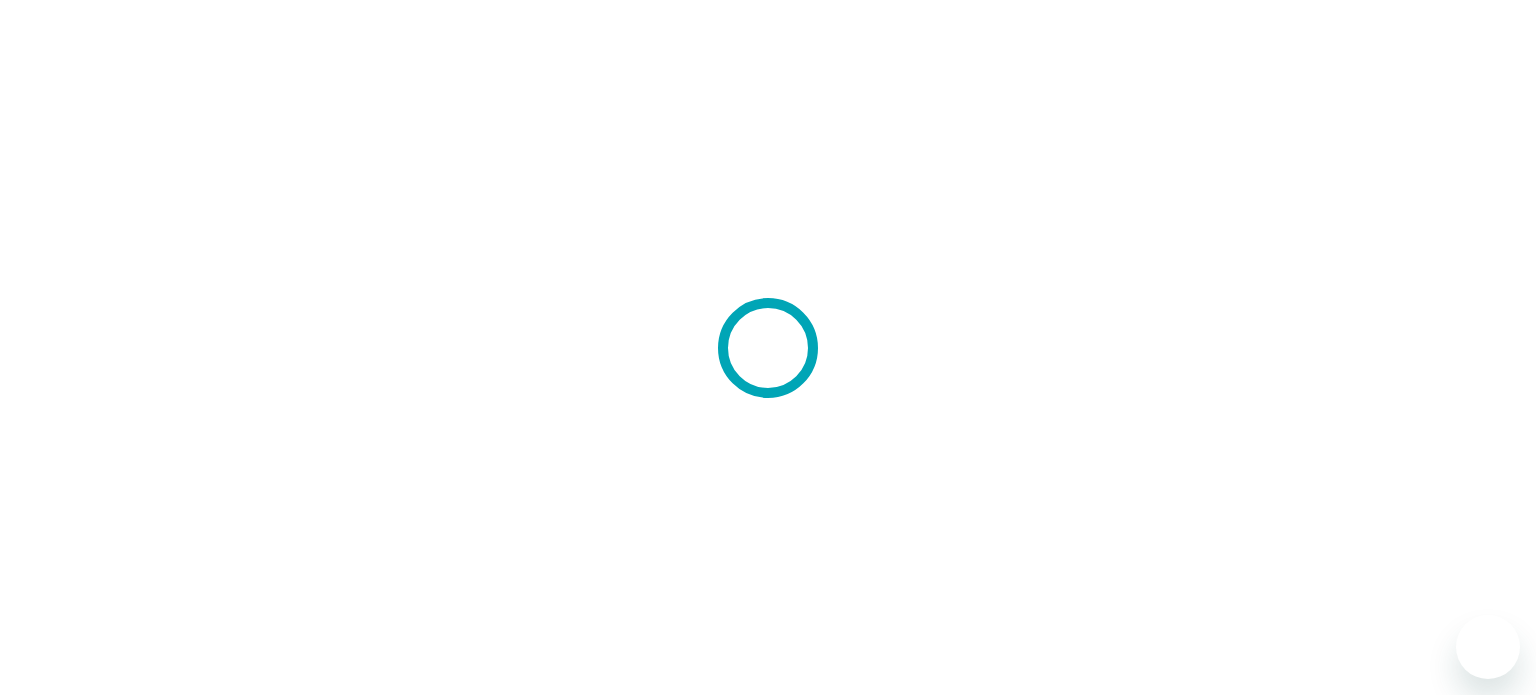 scroll, scrollTop: 0, scrollLeft: 0, axis: both 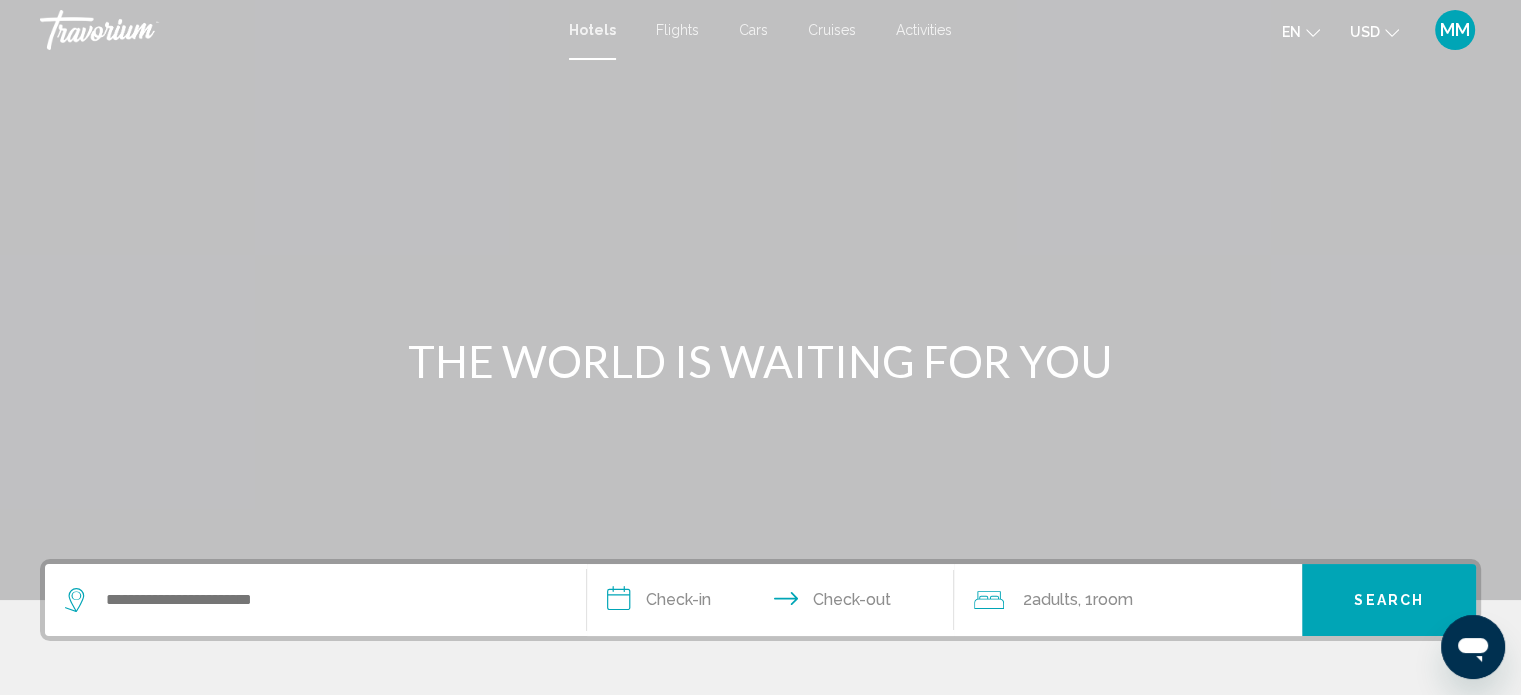 click on "Cruises" at bounding box center [832, 30] 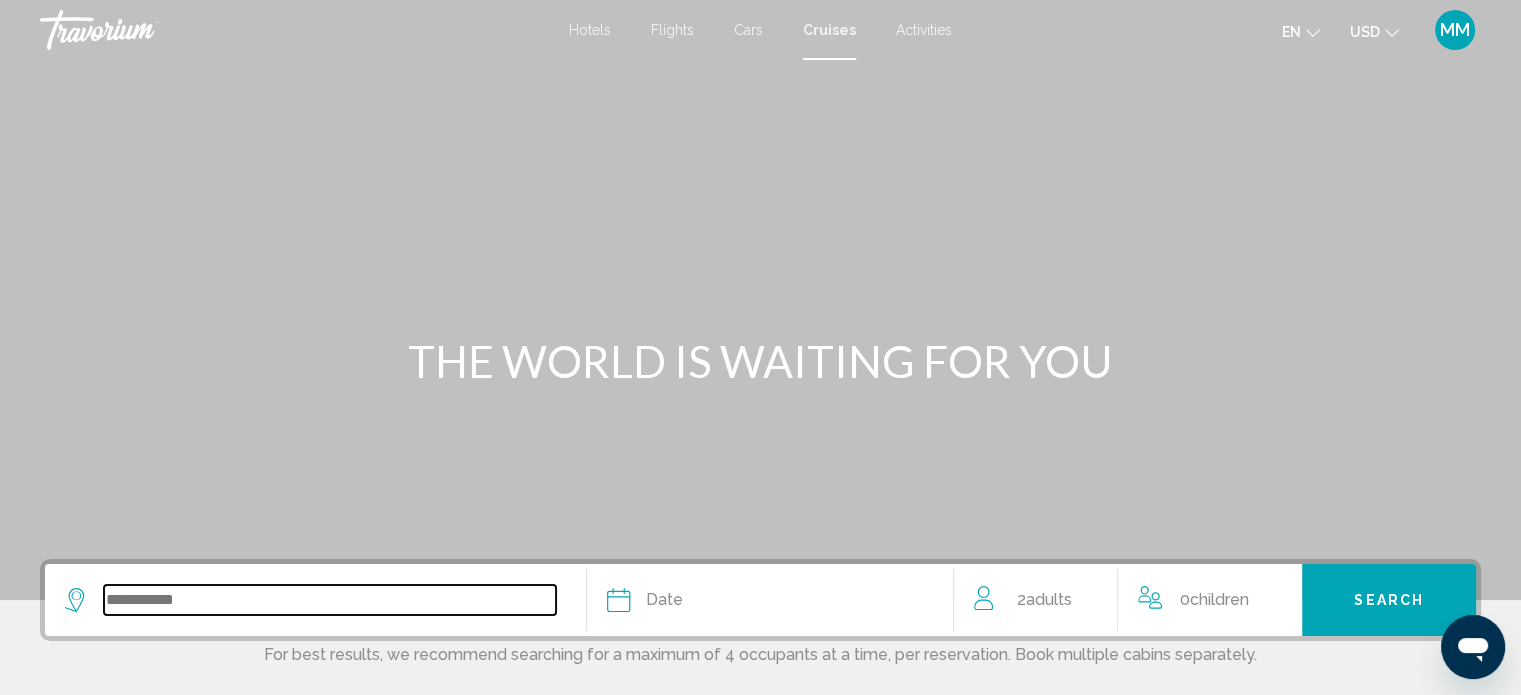 click at bounding box center [330, 600] 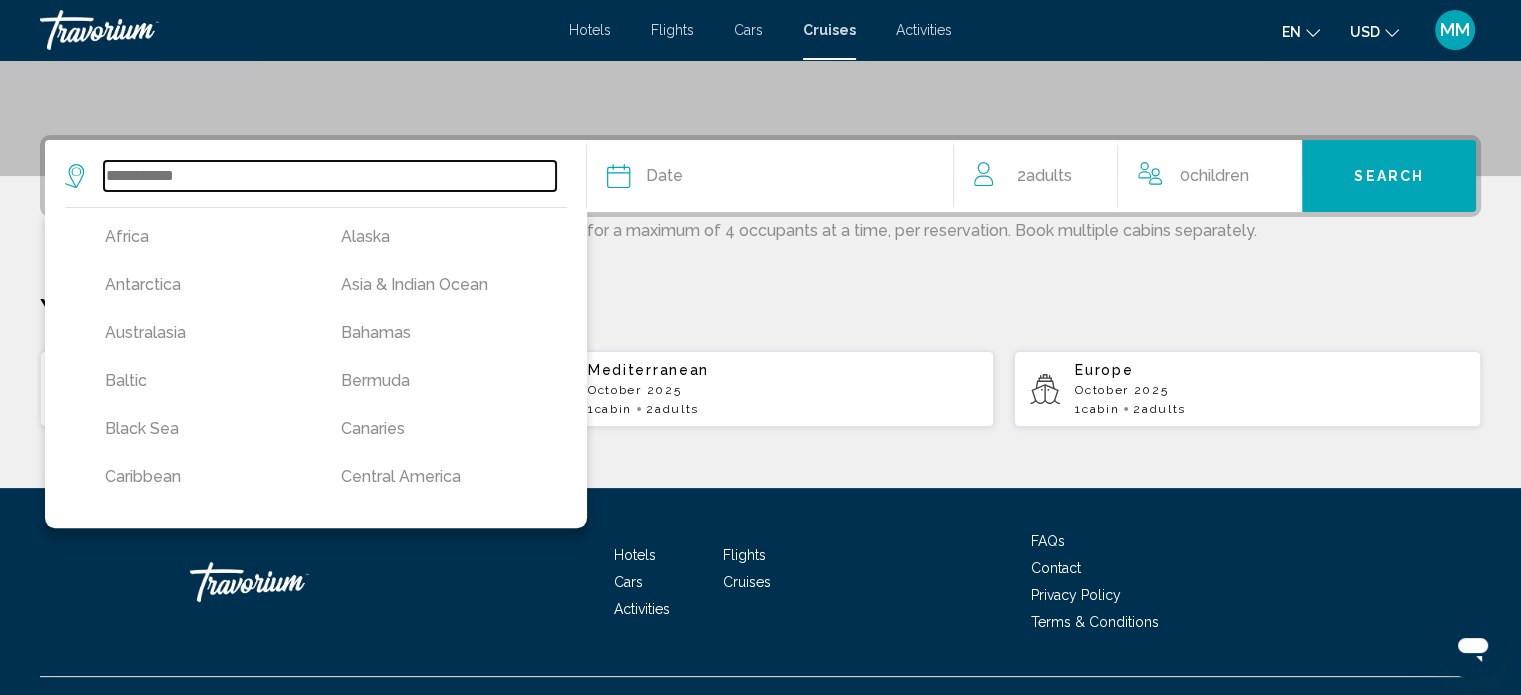 scroll, scrollTop: 460, scrollLeft: 0, axis: vertical 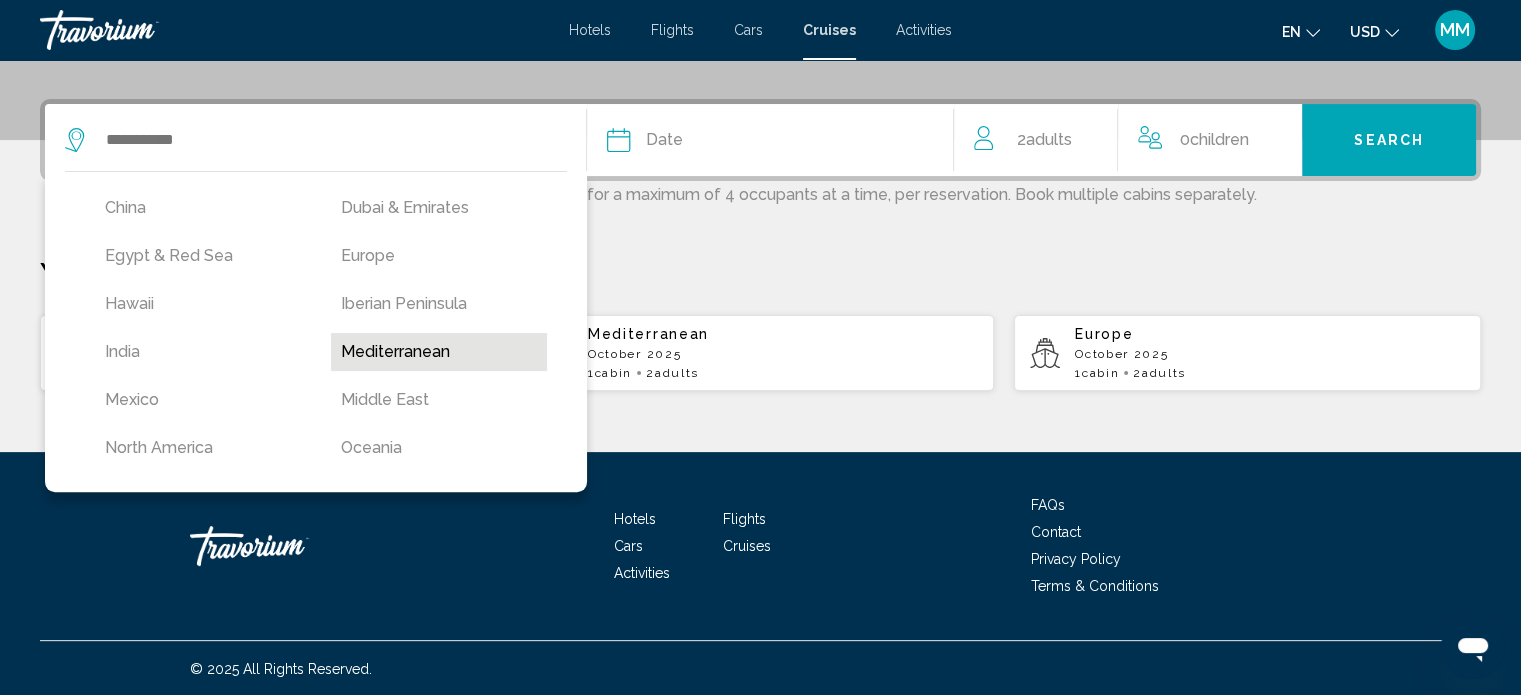 click on "Mediterranean" at bounding box center (439, 352) 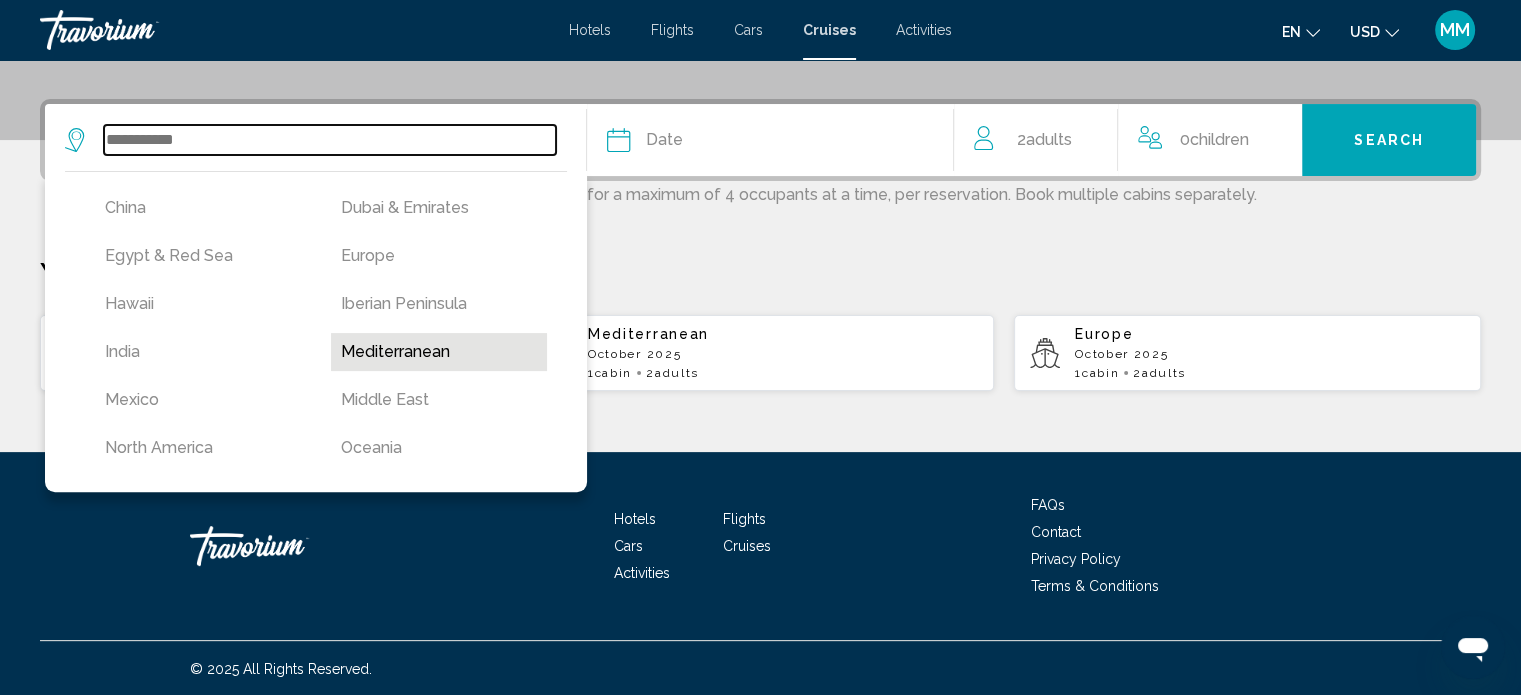 type on "**********" 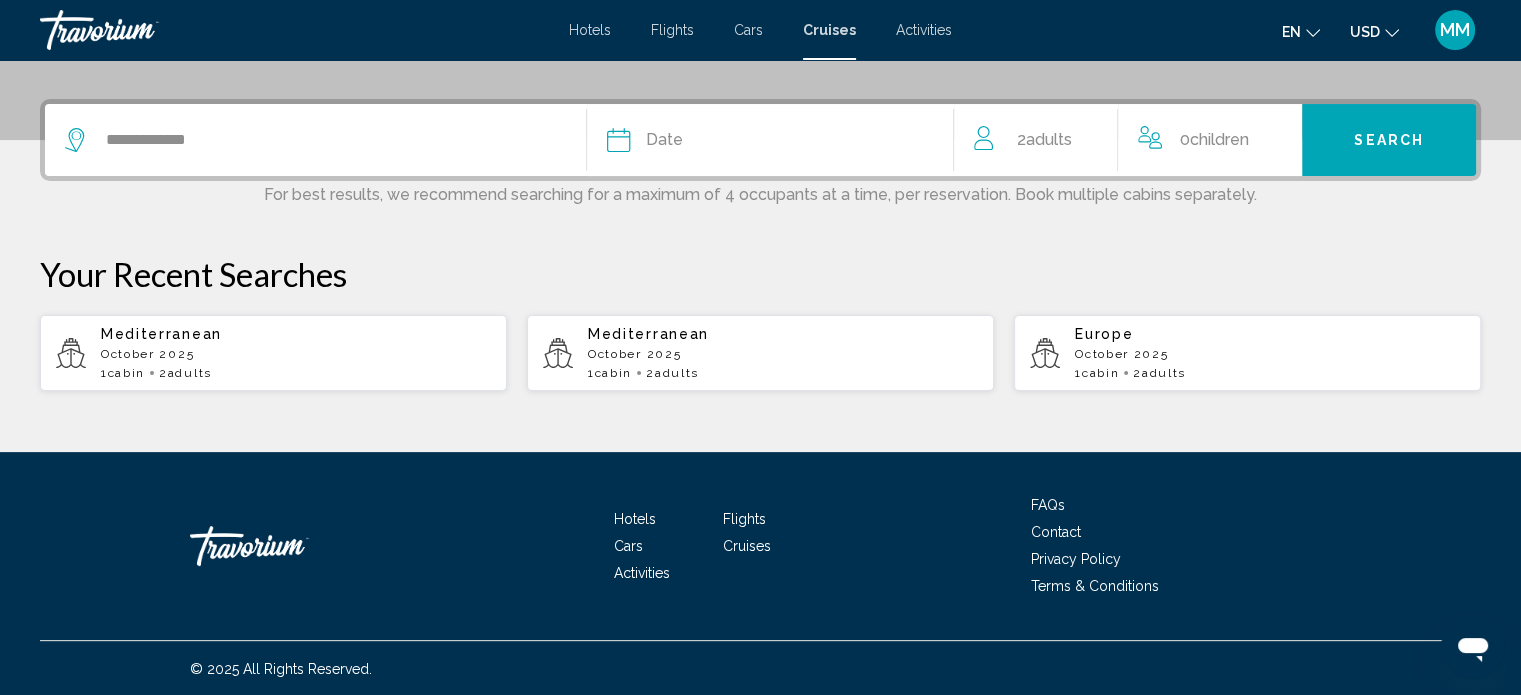 click on "Date" 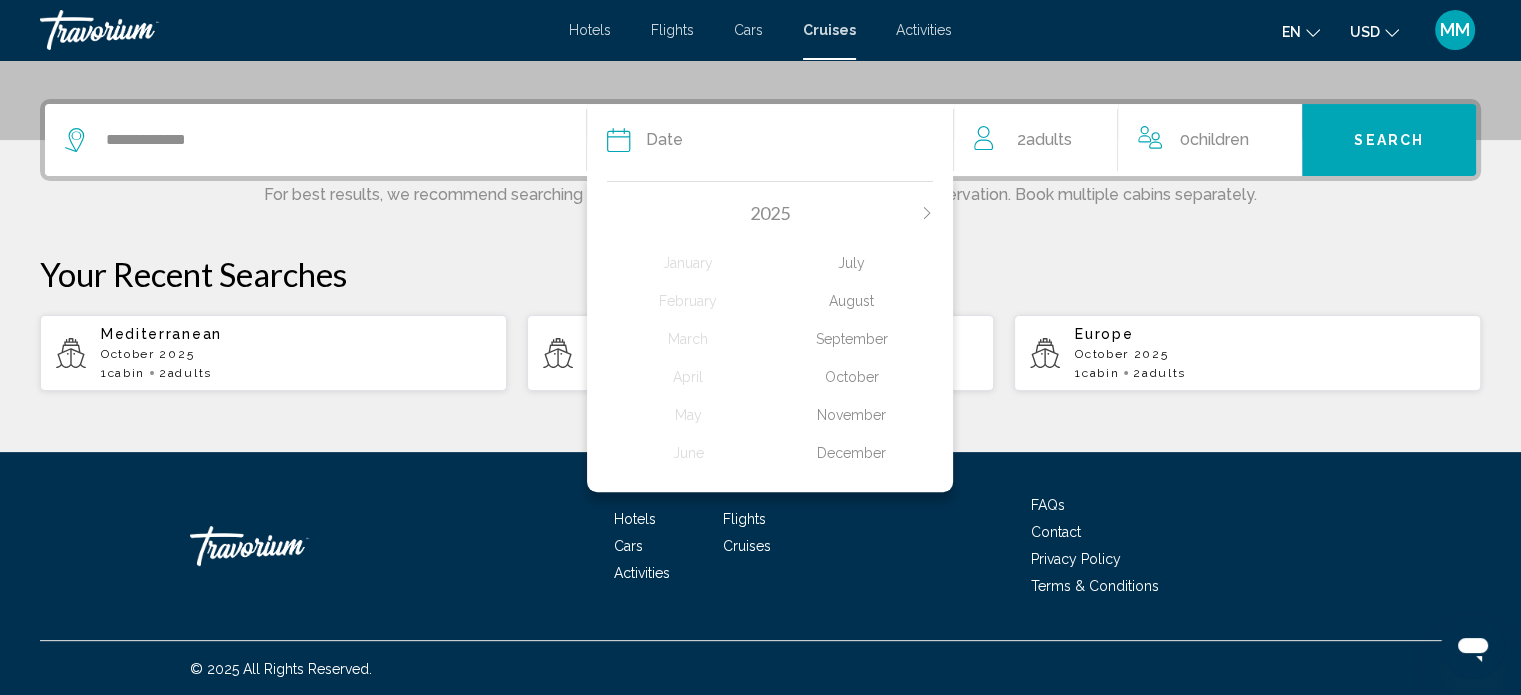 click on "October" 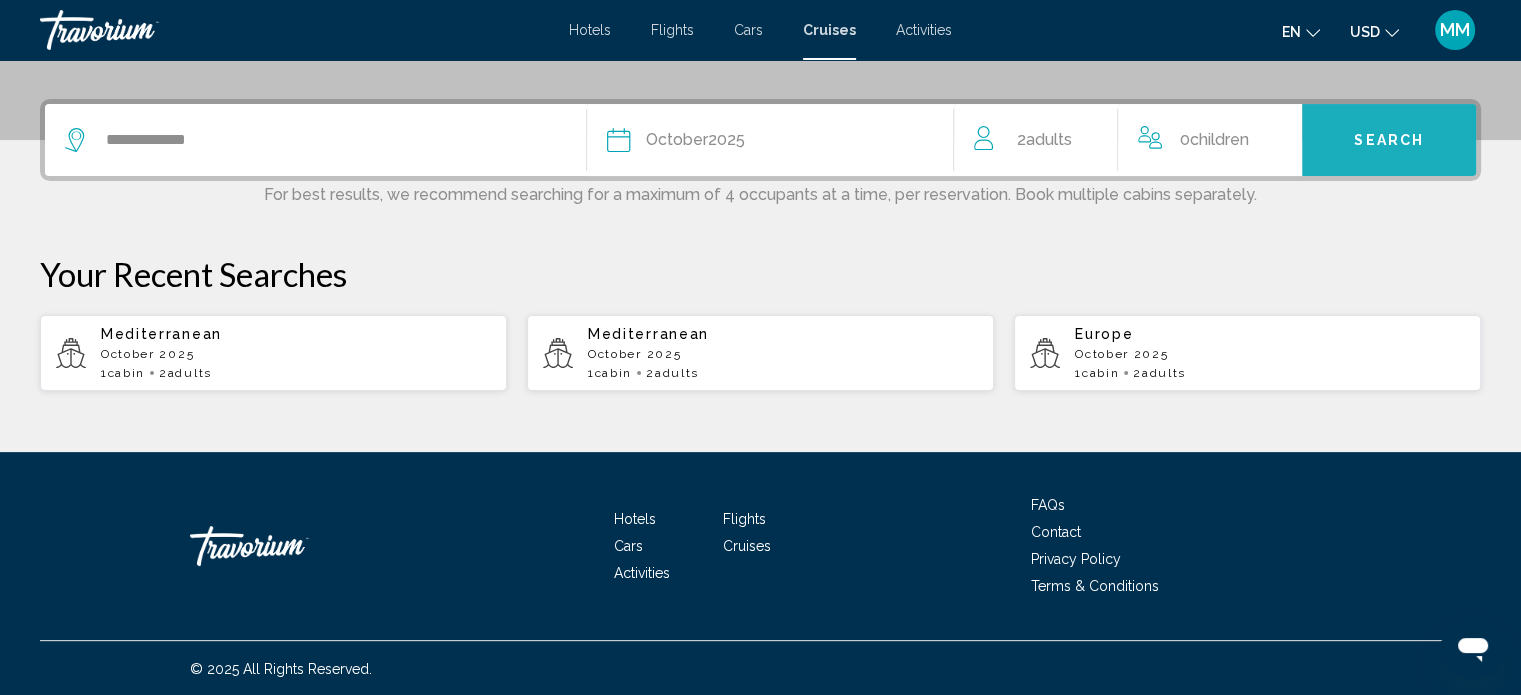 click on "Search" at bounding box center (1389, 141) 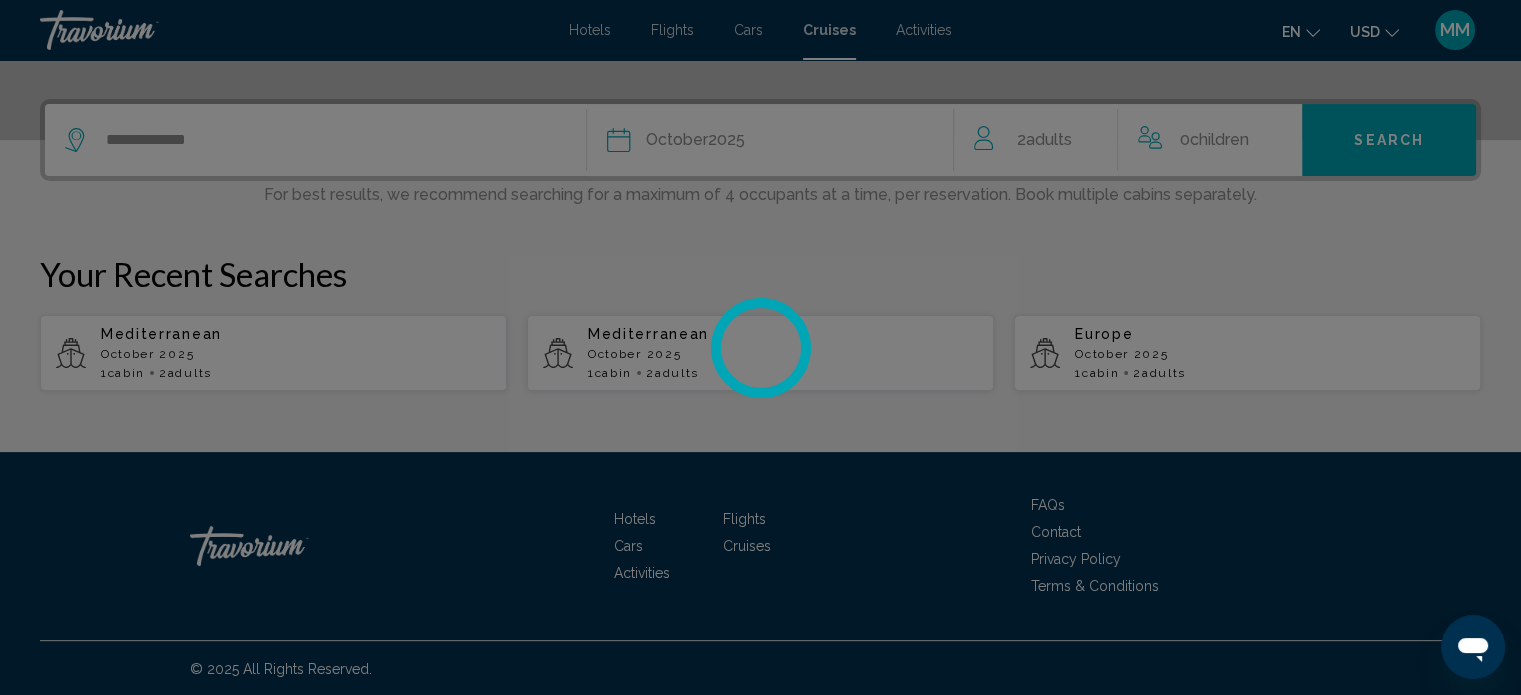 scroll, scrollTop: 0, scrollLeft: 0, axis: both 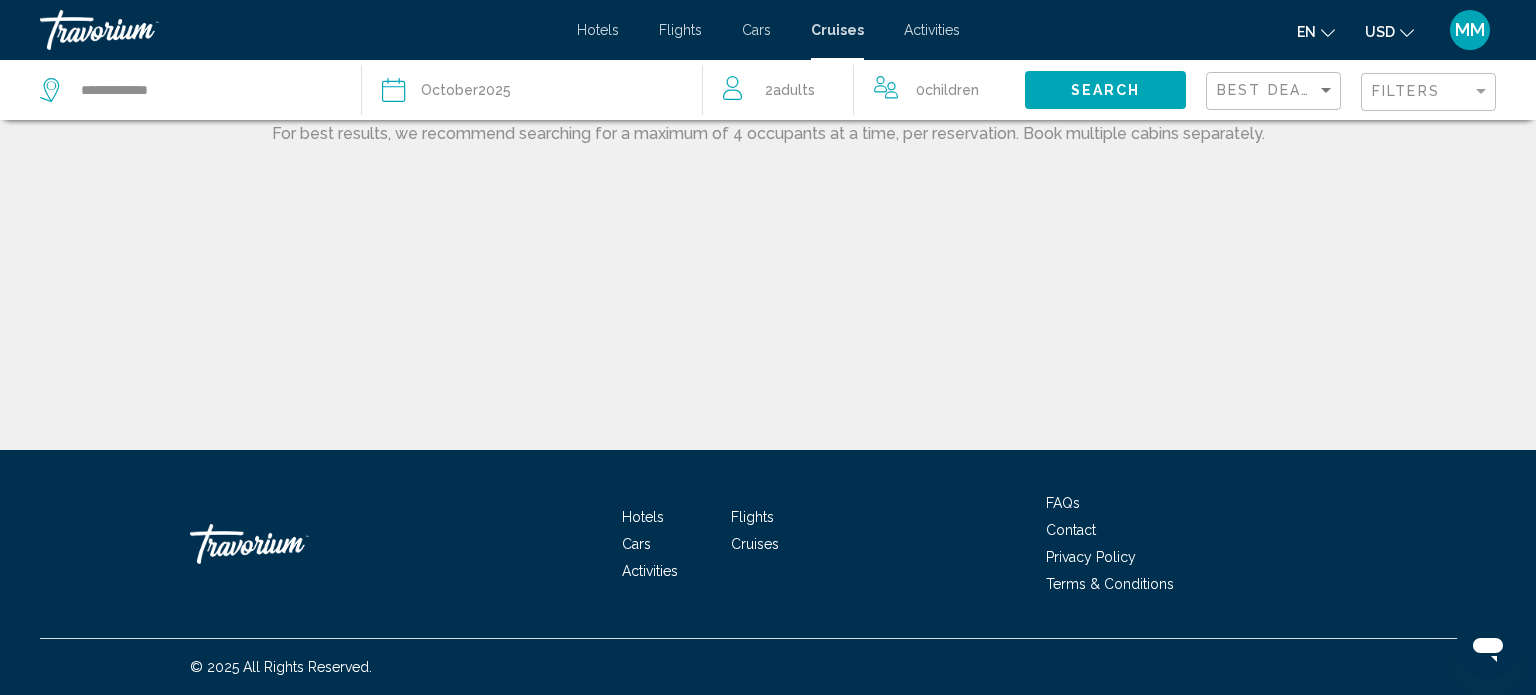 click on "**********" at bounding box center (768, 347) 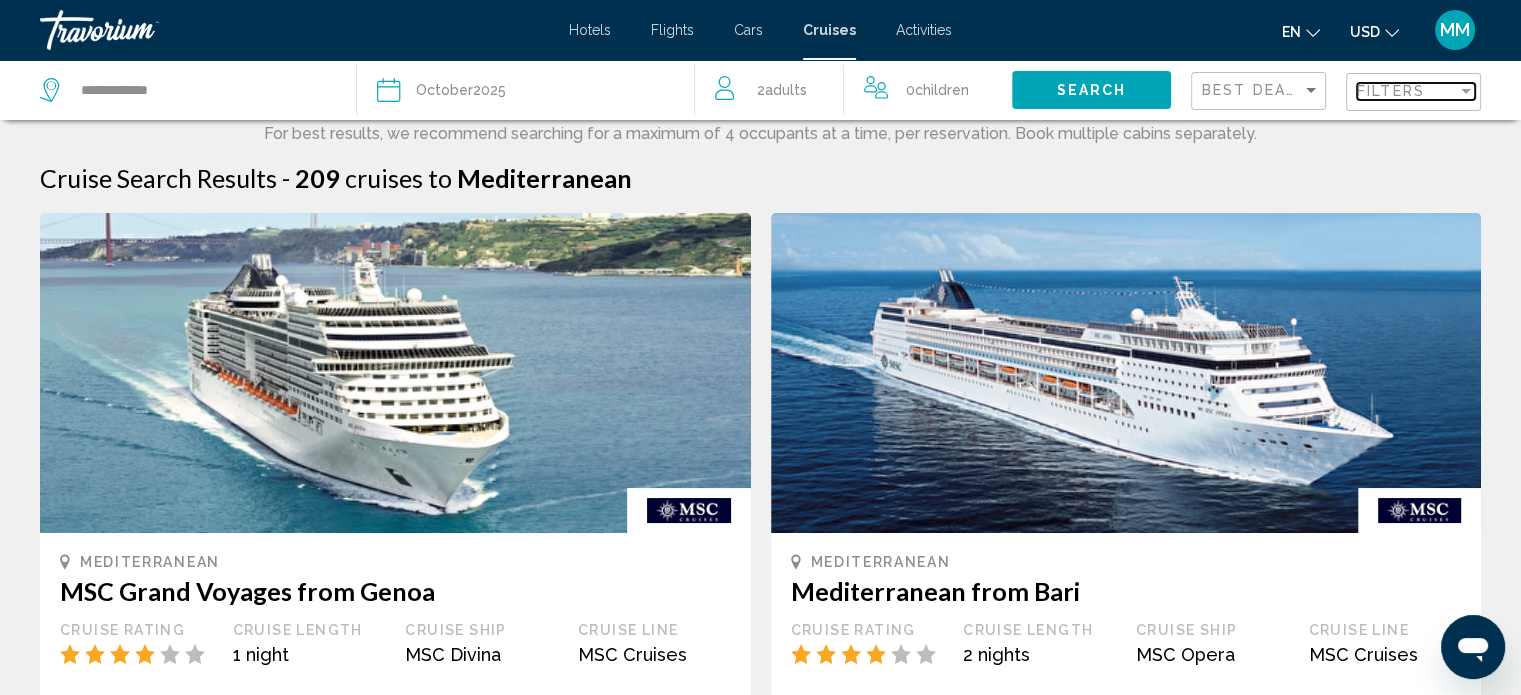 click on "Filters" at bounding box center [1391, 91] 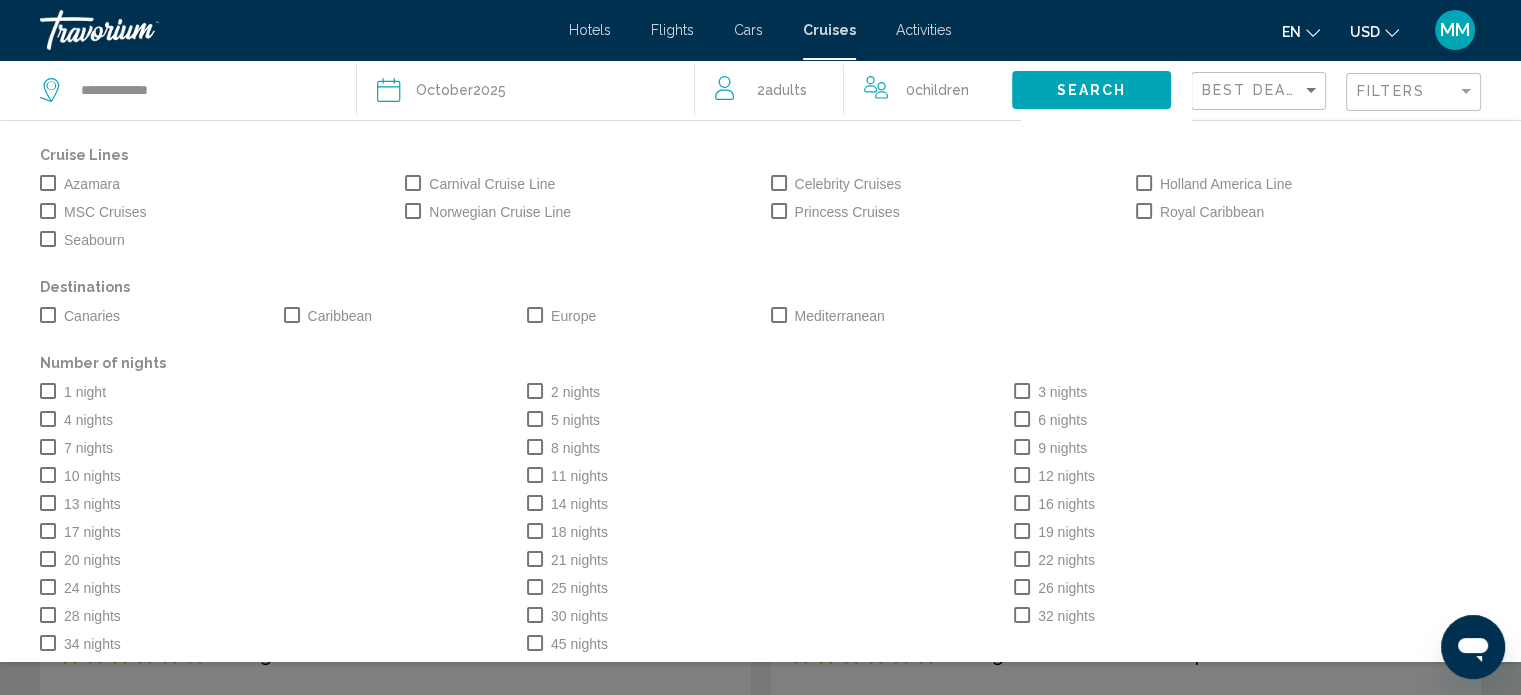 click on "MSC Cruises" at bounding box center [105, 212] 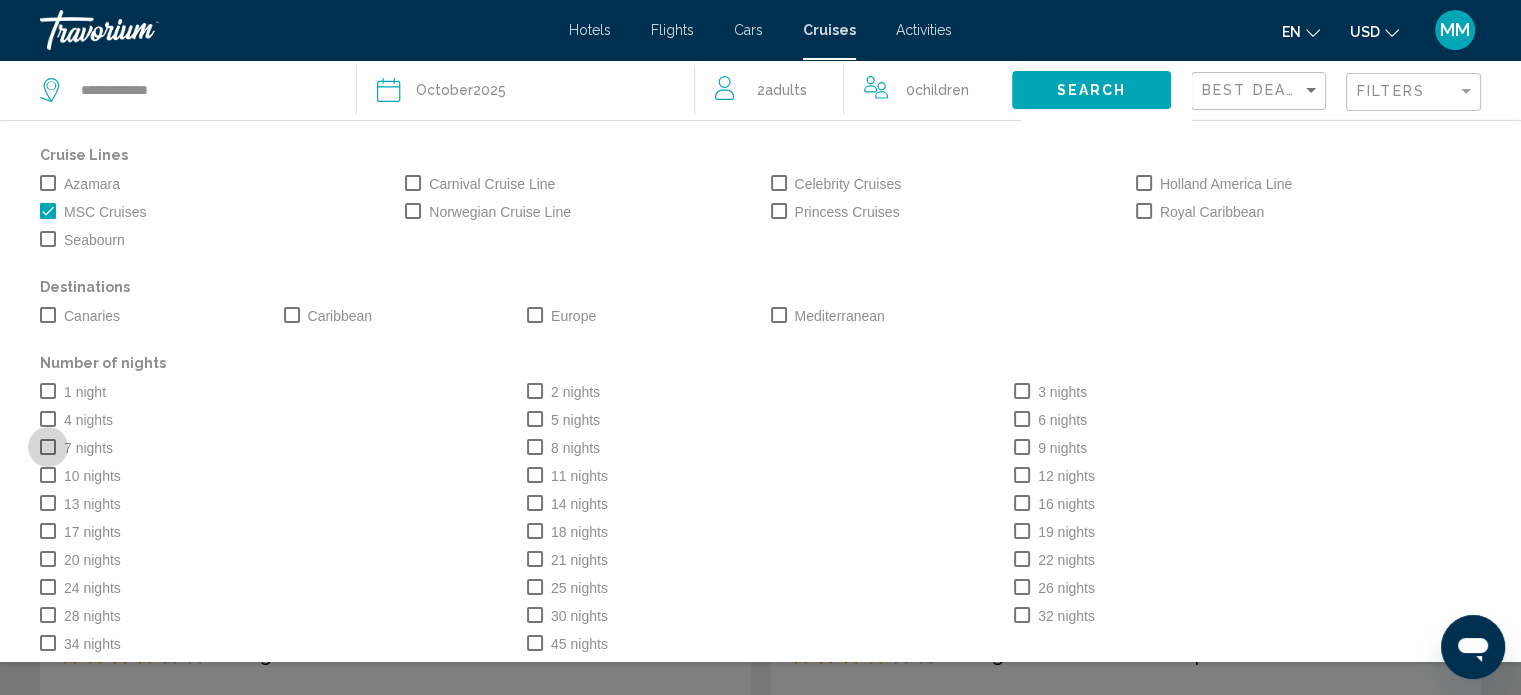 click on "7 nights" at bounding box center (88, 448) 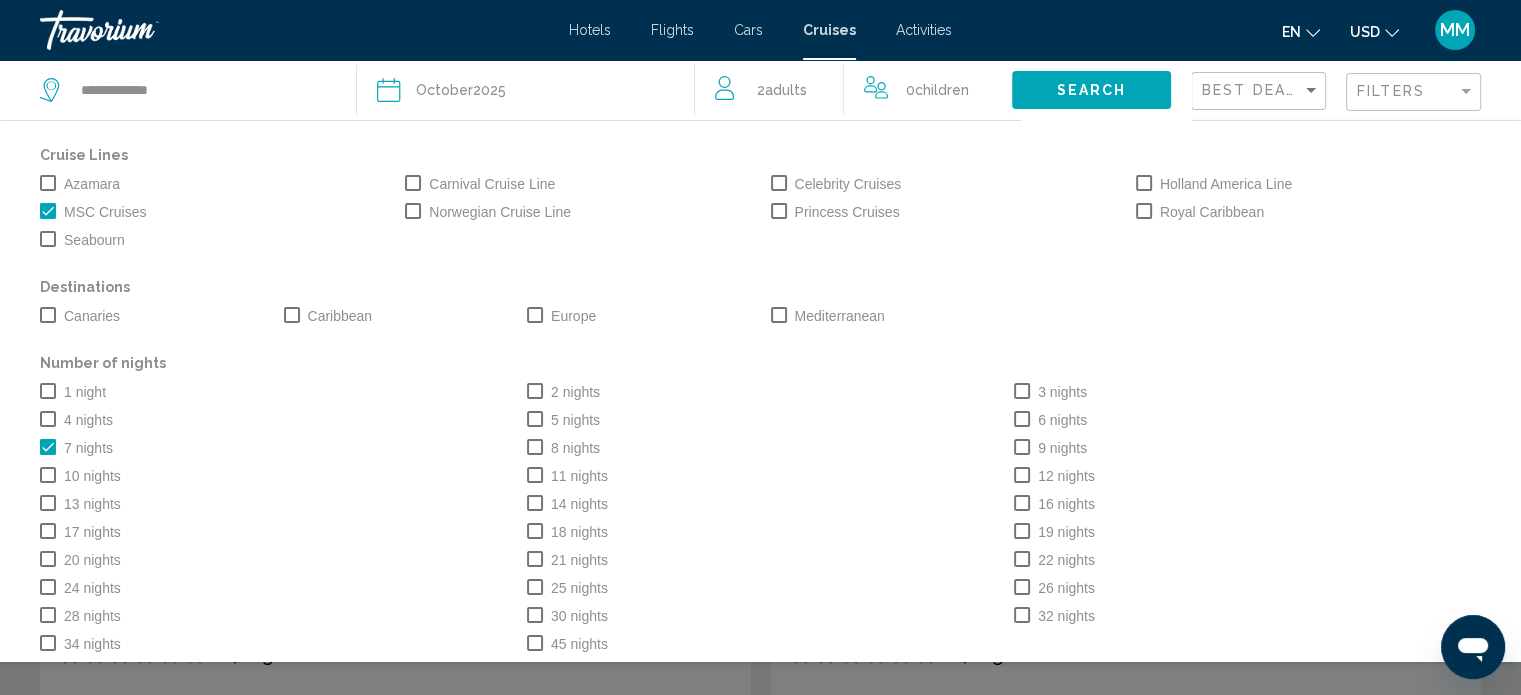 scroll, scrollTop: 72, scrollLeft: 0, axis: vertical 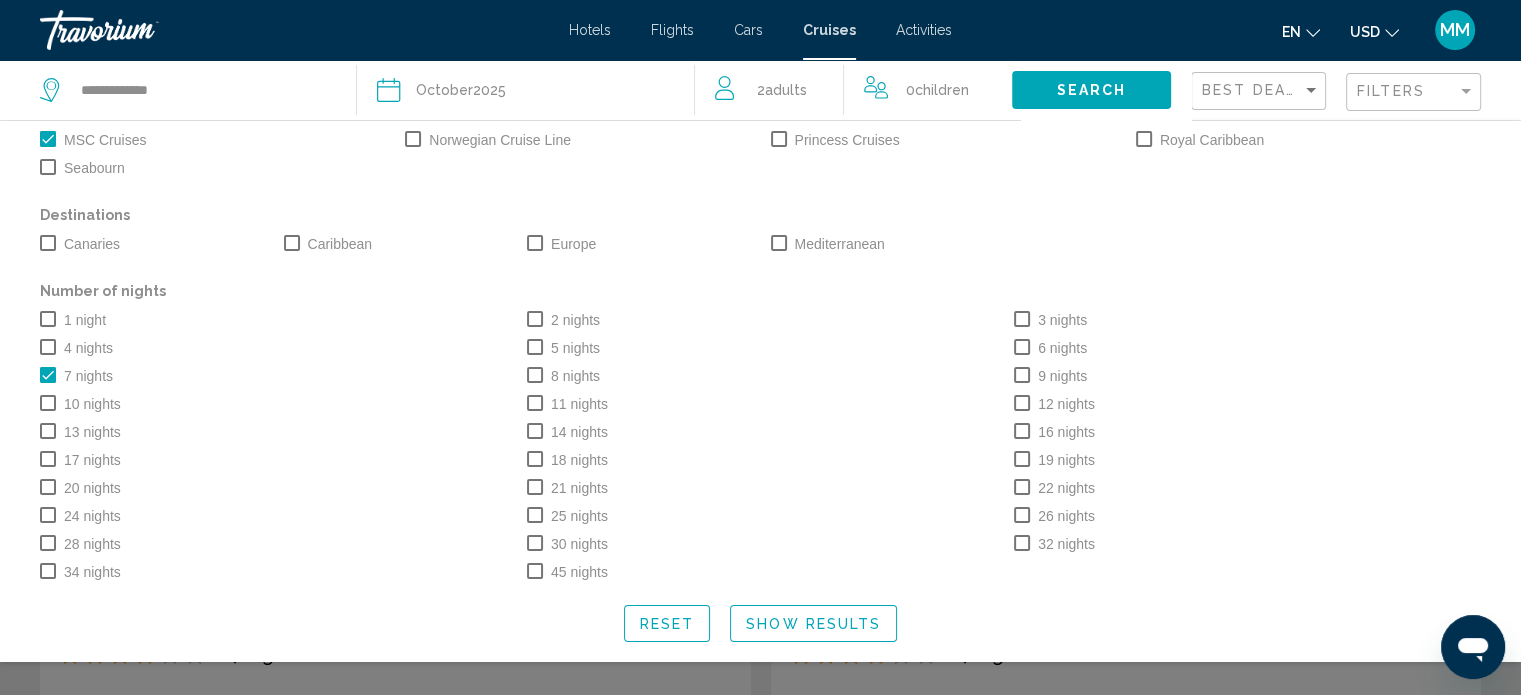 click on "Show Results" 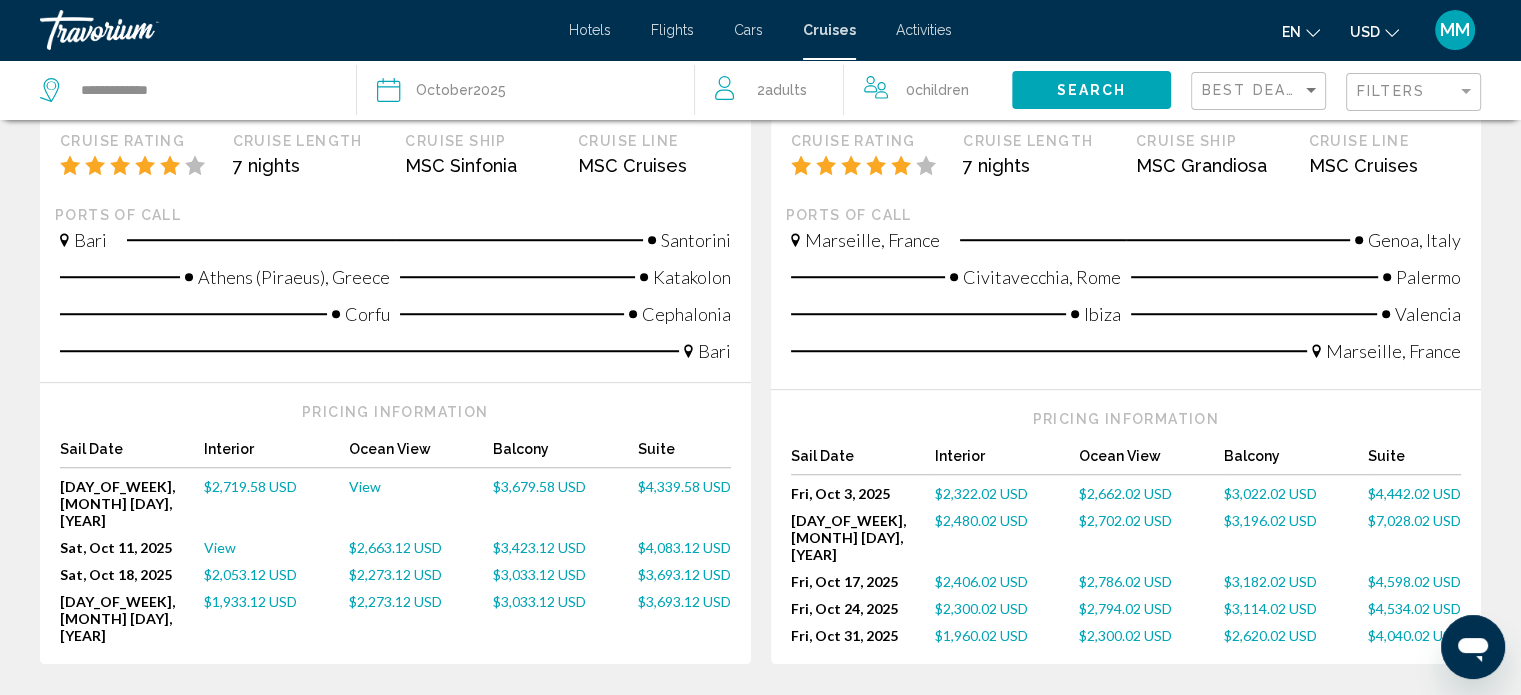 scroll, scrollTop: 1444, scrollLeft: 0, axis: vertical 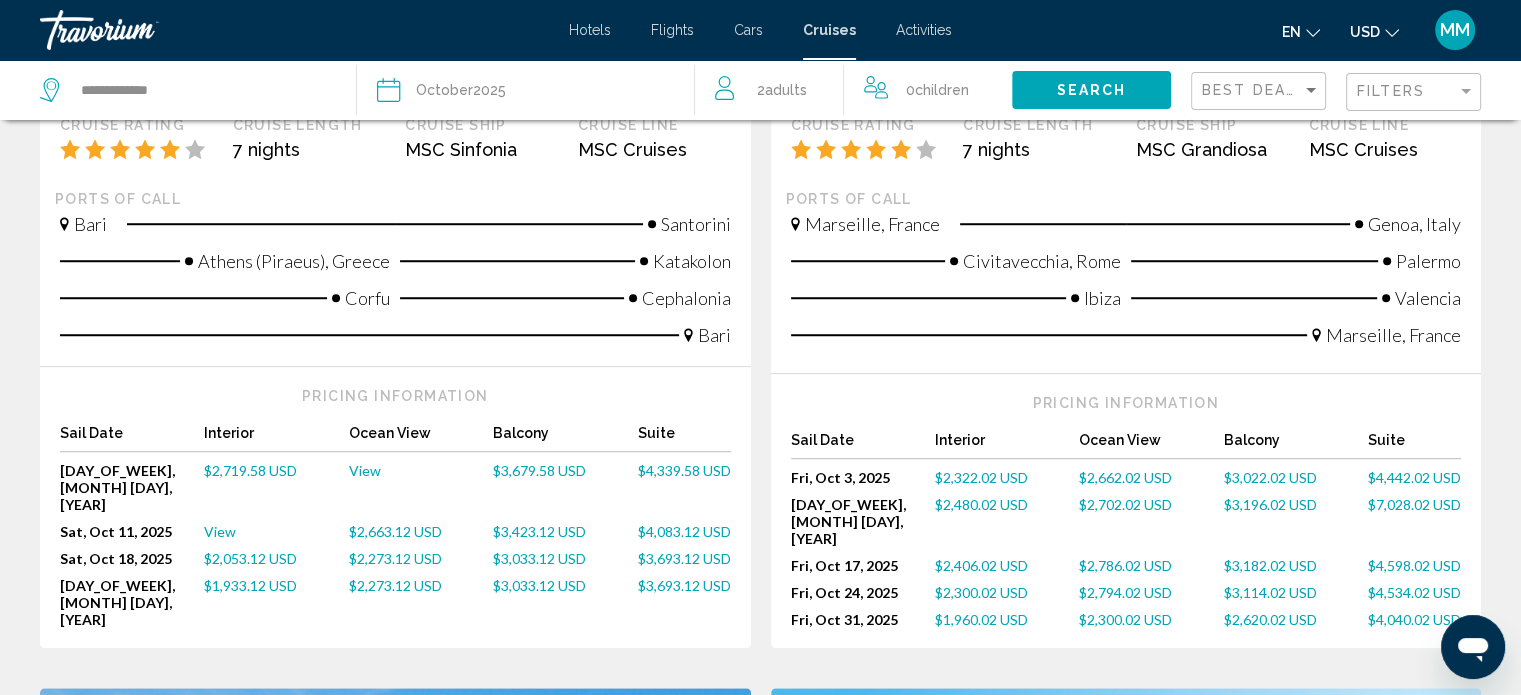 click on "$2,322.02 USD" at bounding box center (981, 477) 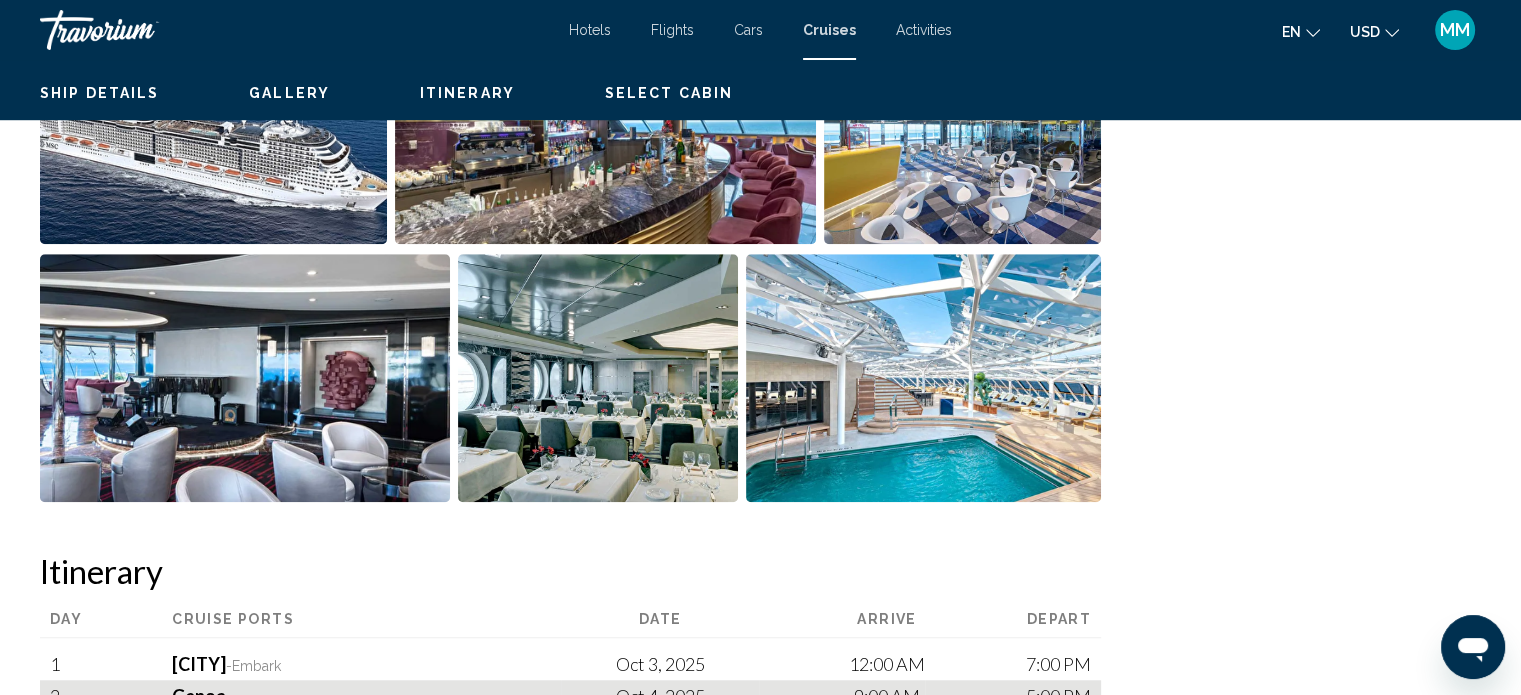 scroll, scrollTop: 12, scrollLeft: 0, axis: vertical 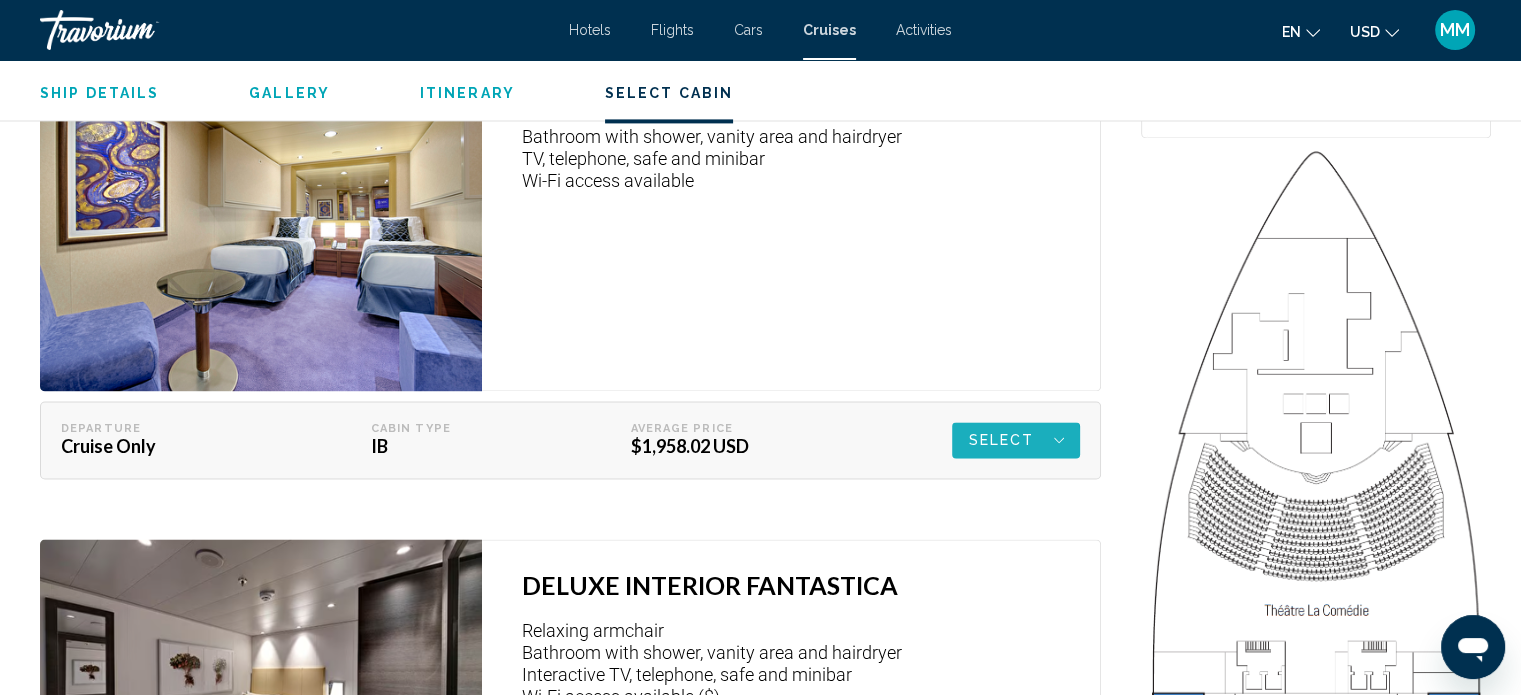 click on "Select" at bounding box center (1001, 440) 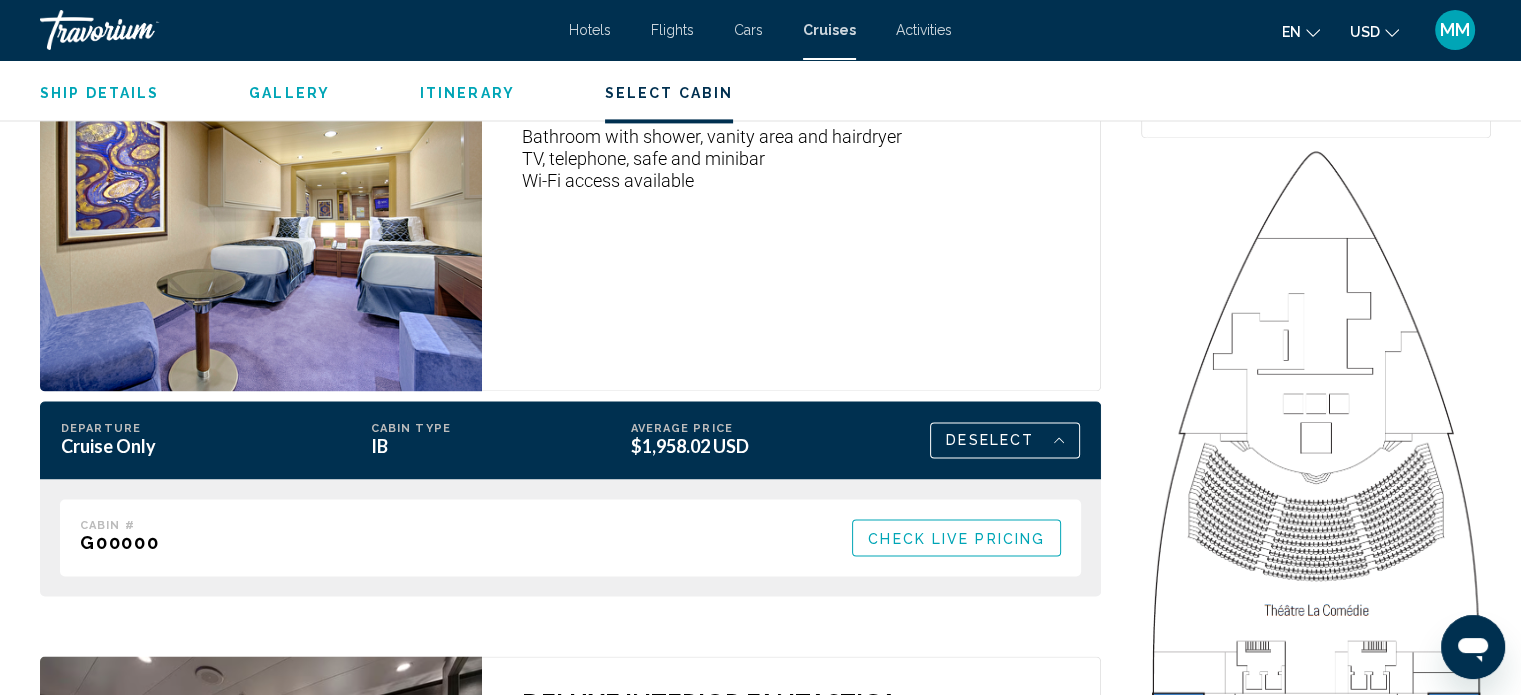 click on "Check Live Pricing" at bounding box center (956, 537) 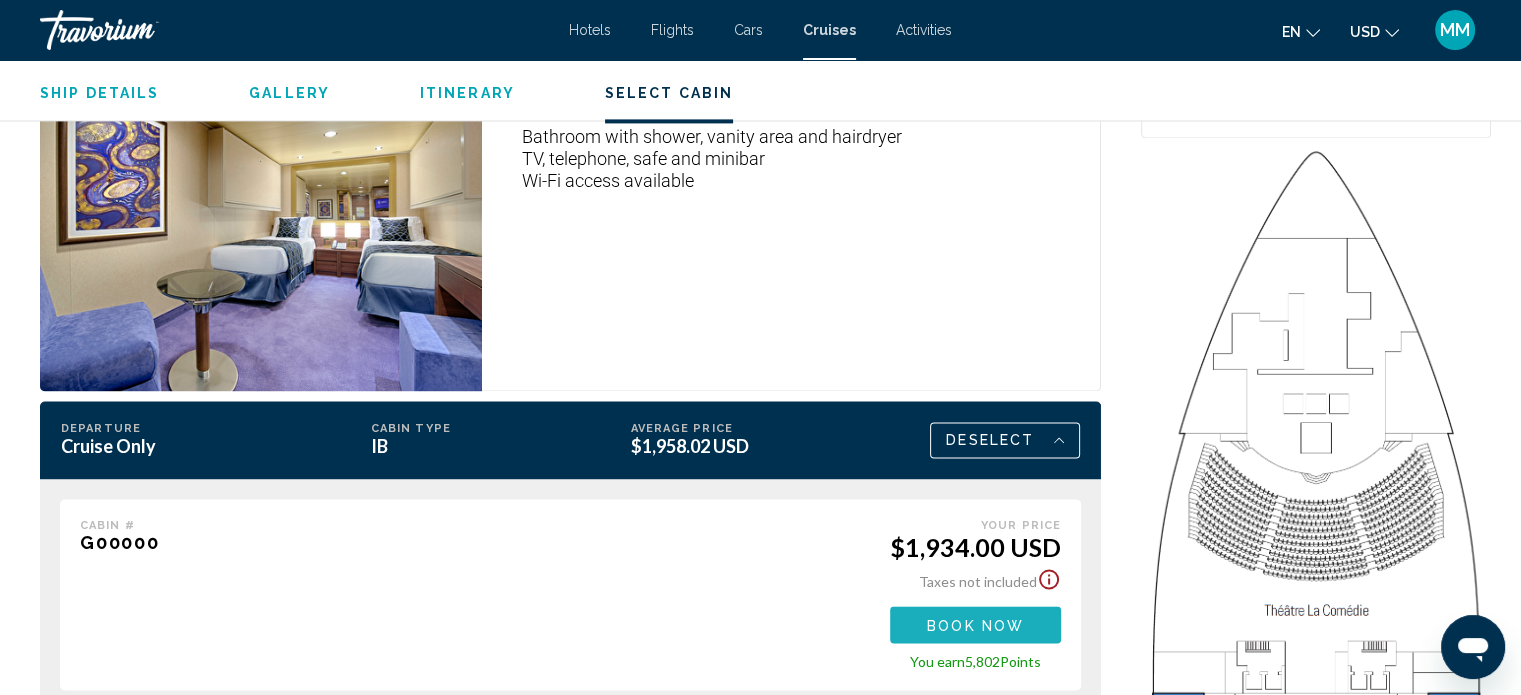 click on "Book now" at bounding box center (975, 625) 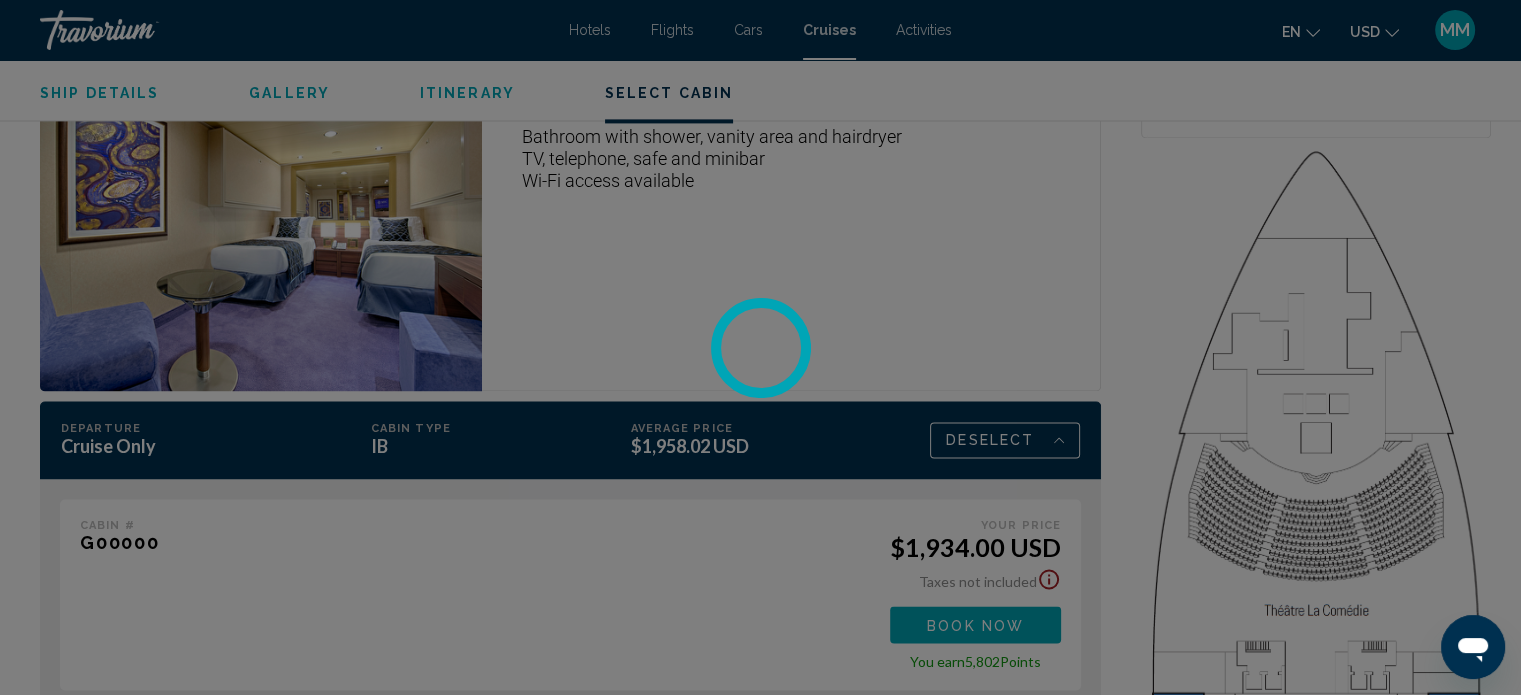 scroll, scrollTop: 0, scrollLeft: 0, axis: both 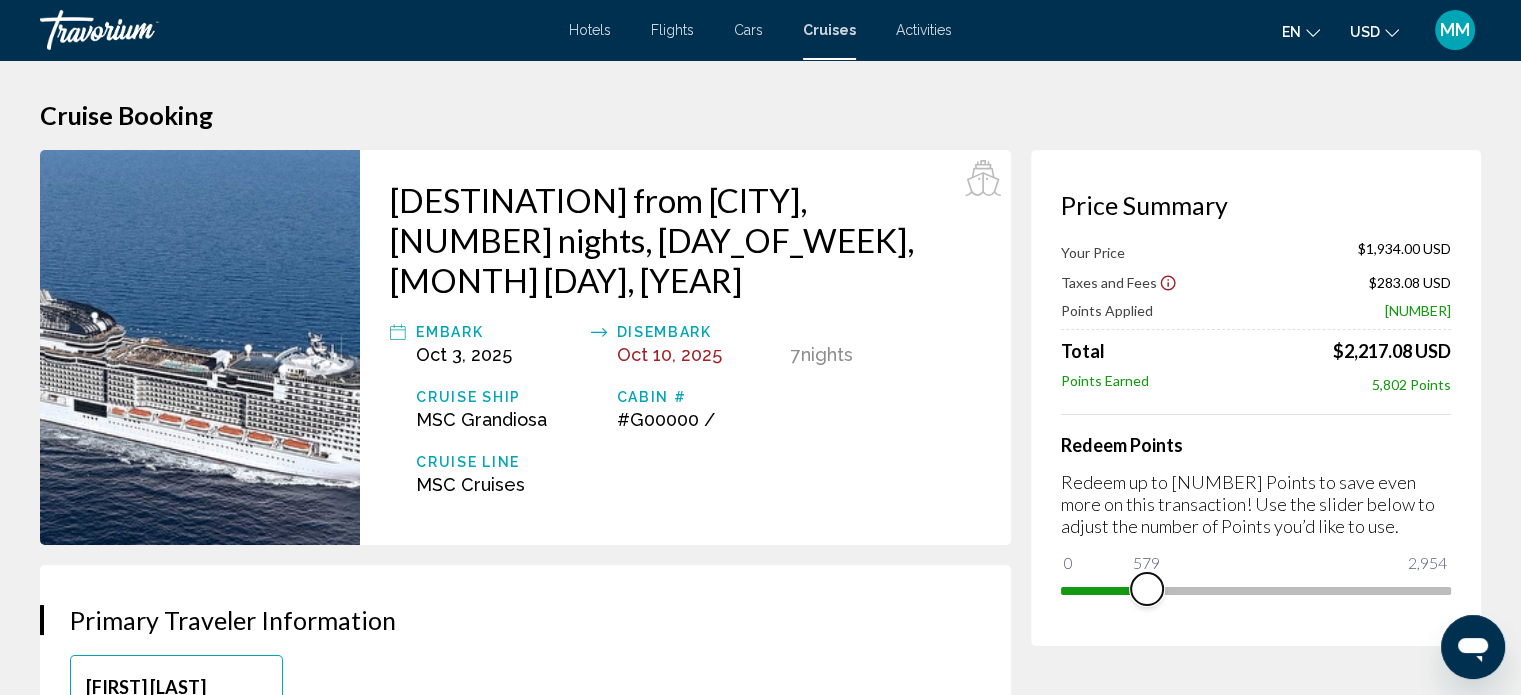 drag, startPoint x: 1074, startPoint y: 559, endPoint x: 1185, endPoint y: 548, distance: 111.54372 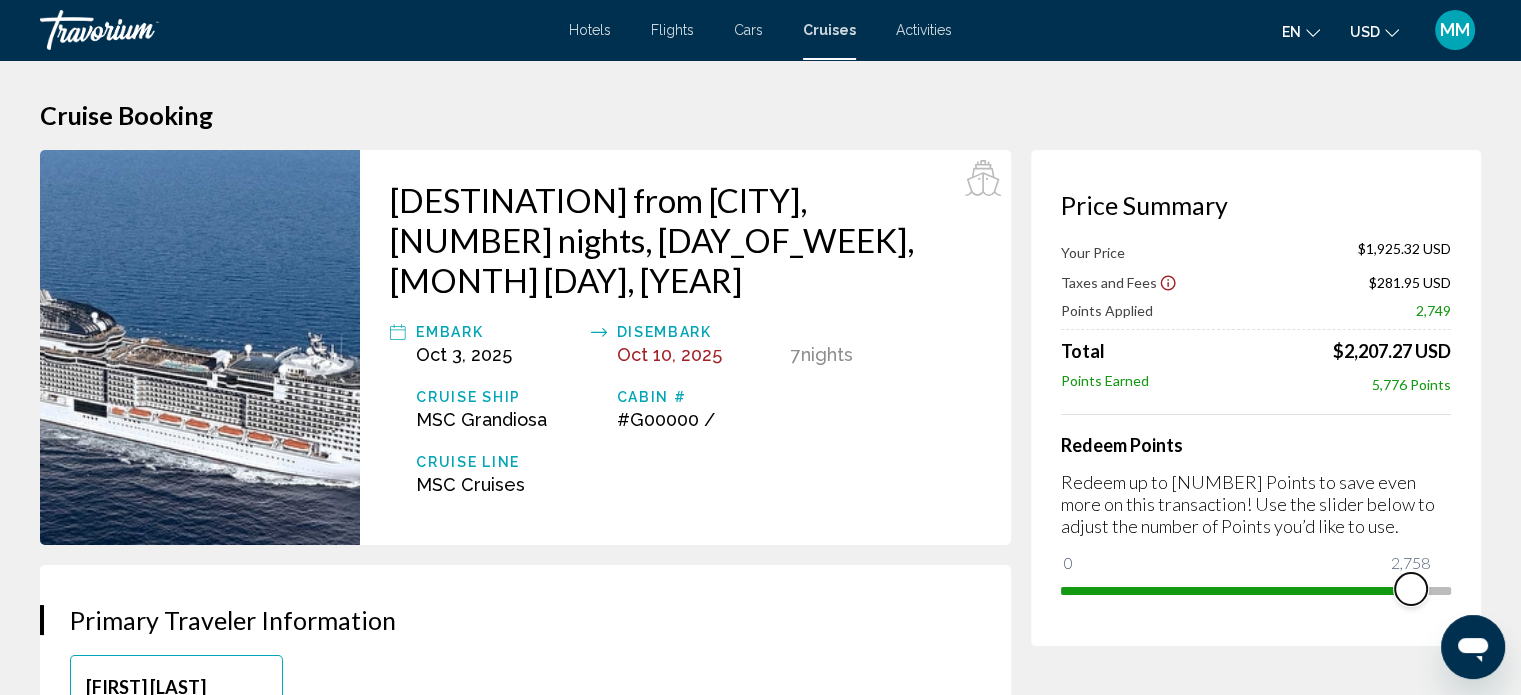 drag, startPoint x: 1188, startPoint y: 585, endPoint x: 1416, endPoint y: 596, distance: 228.2652 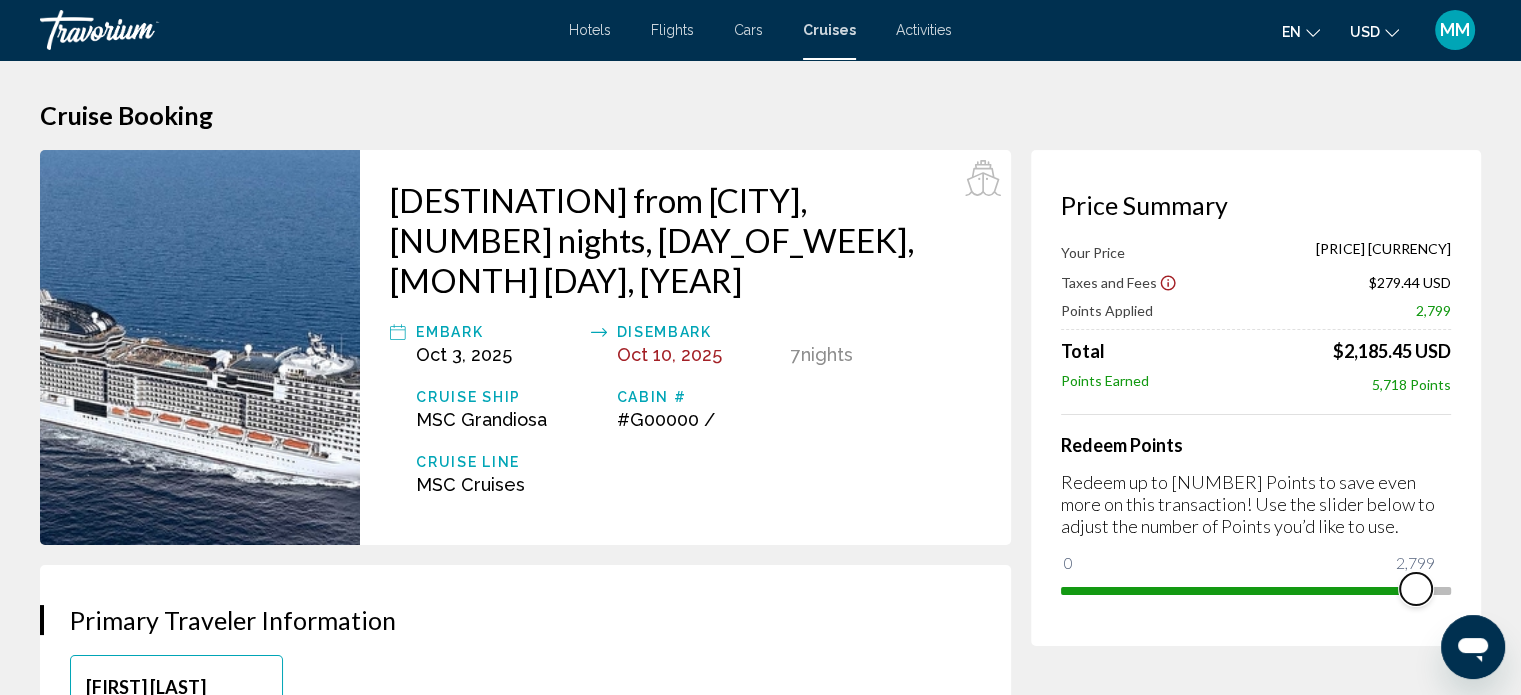 click at bounding box center (1416, 589) 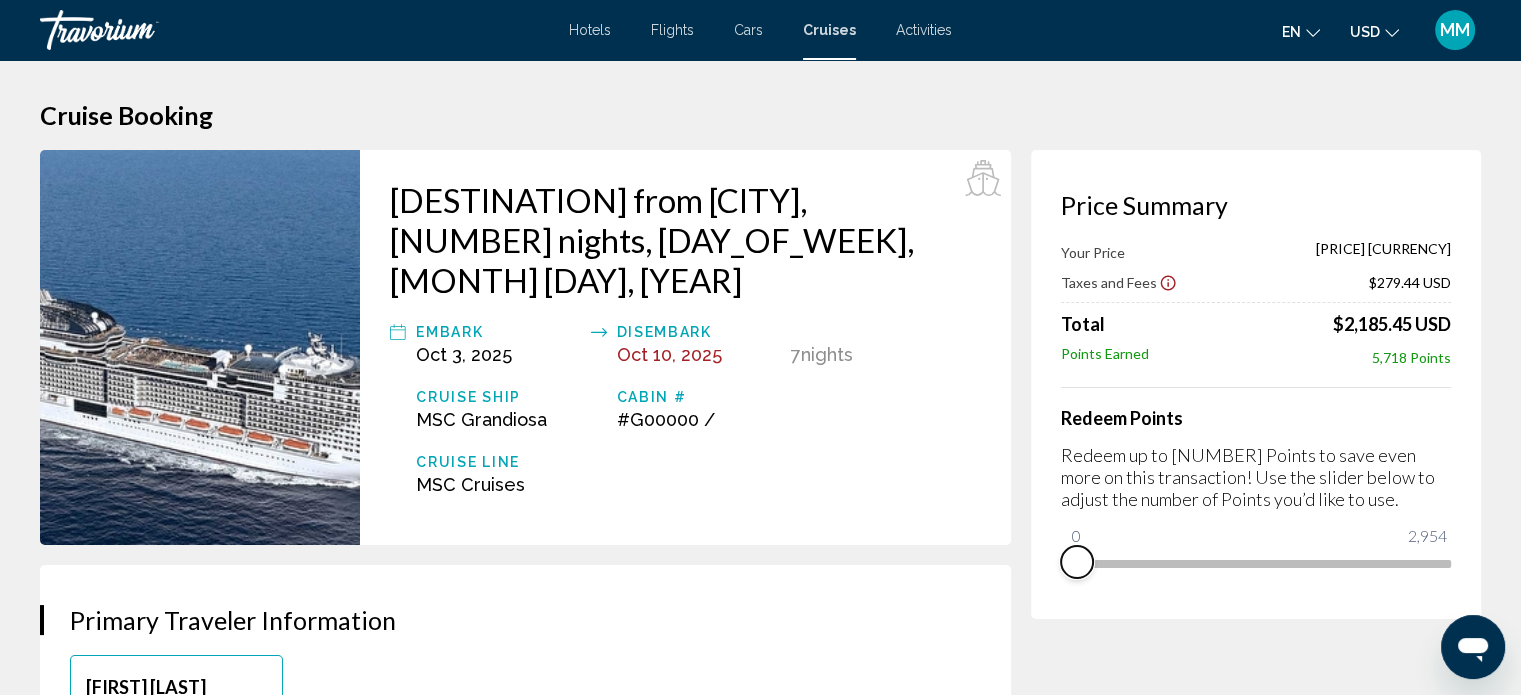 drag, startPoint x: 1411, startPoint y: 587, endPoint x: 1056, endPoint y: 598, distance: 355.17038 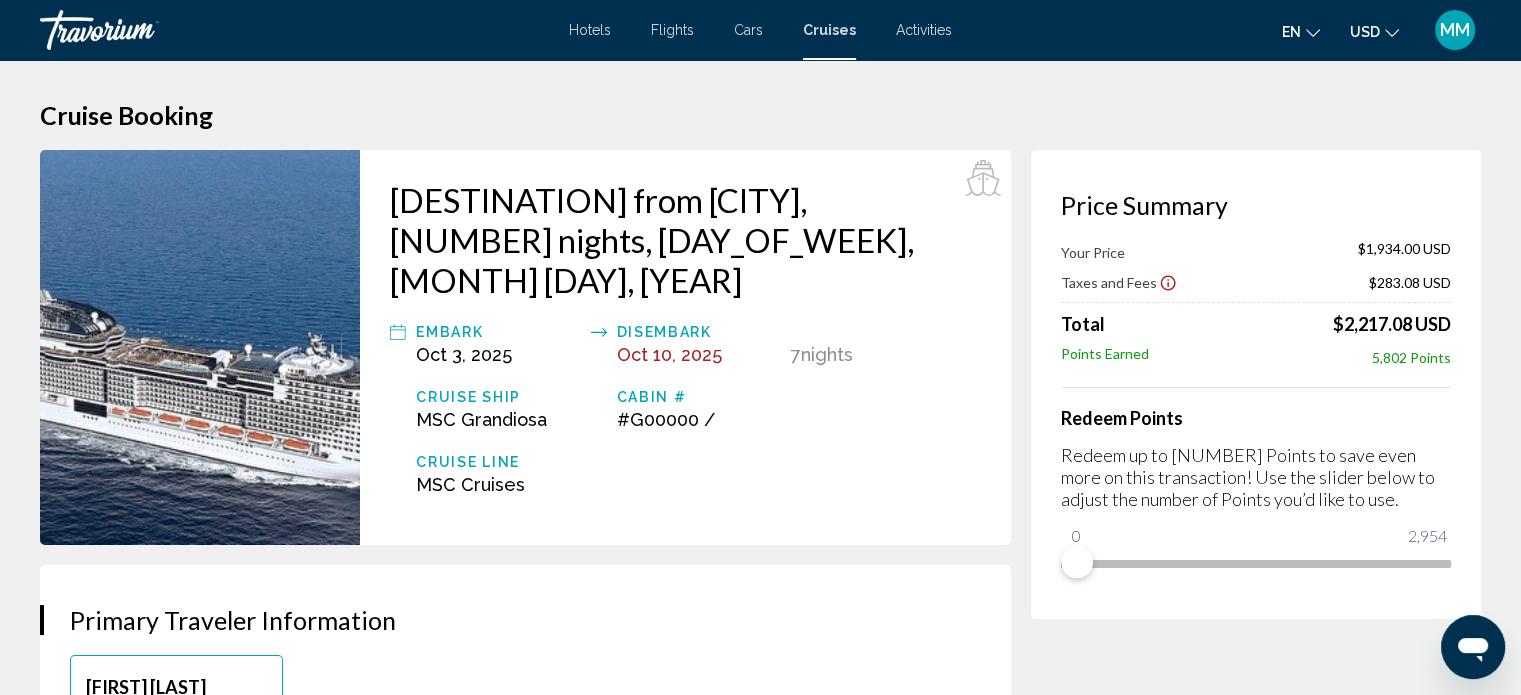 click on "Hotels" at bounding box center (590, 30) 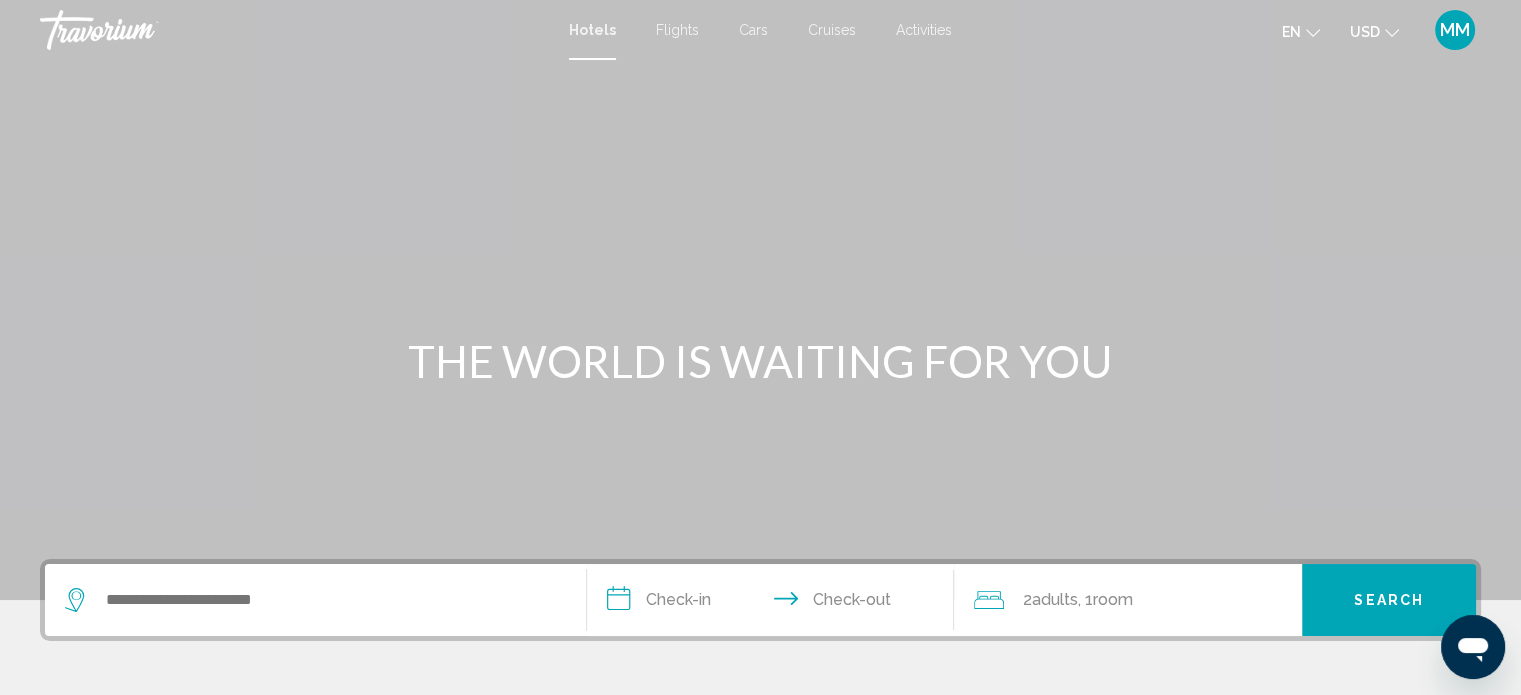 click at bounding box center (315, 600) 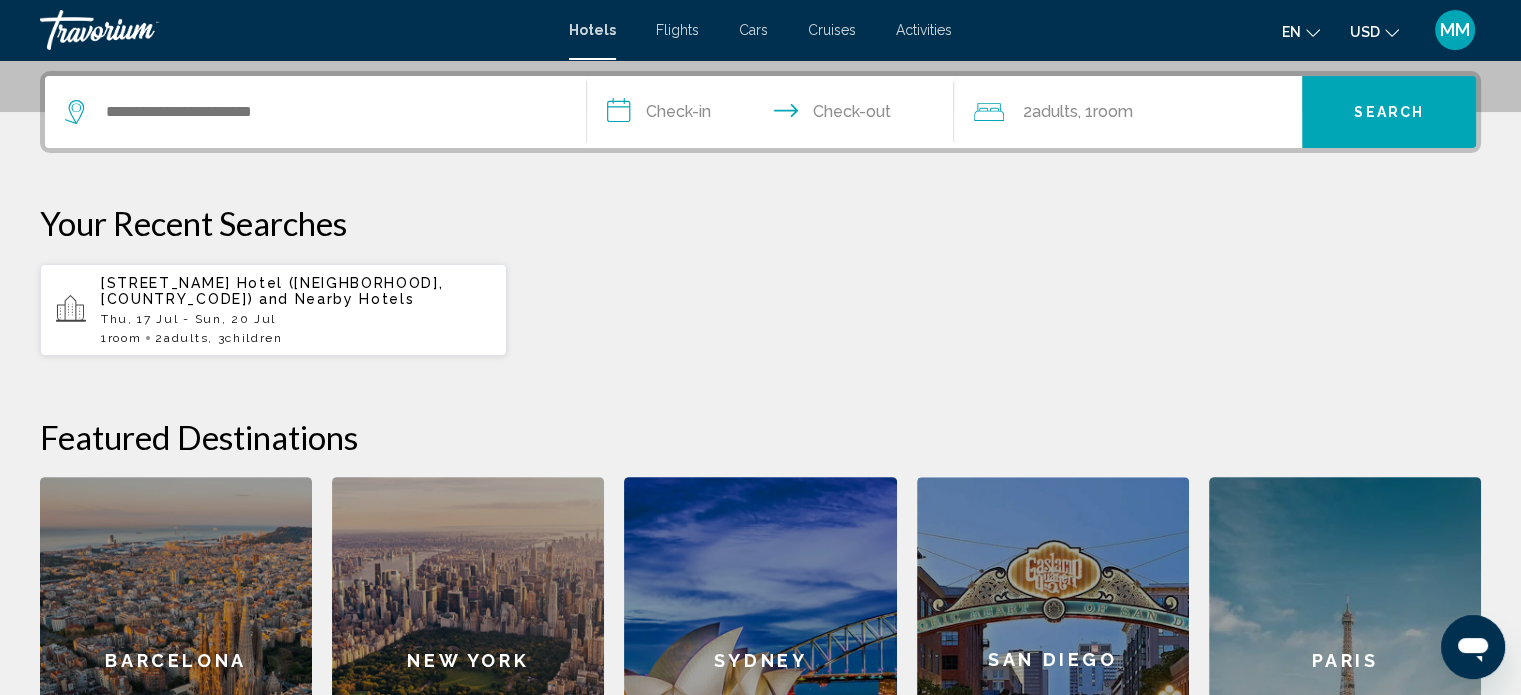 scroll, scrollTop: 493, scrollLeft: 0, axis: vertical 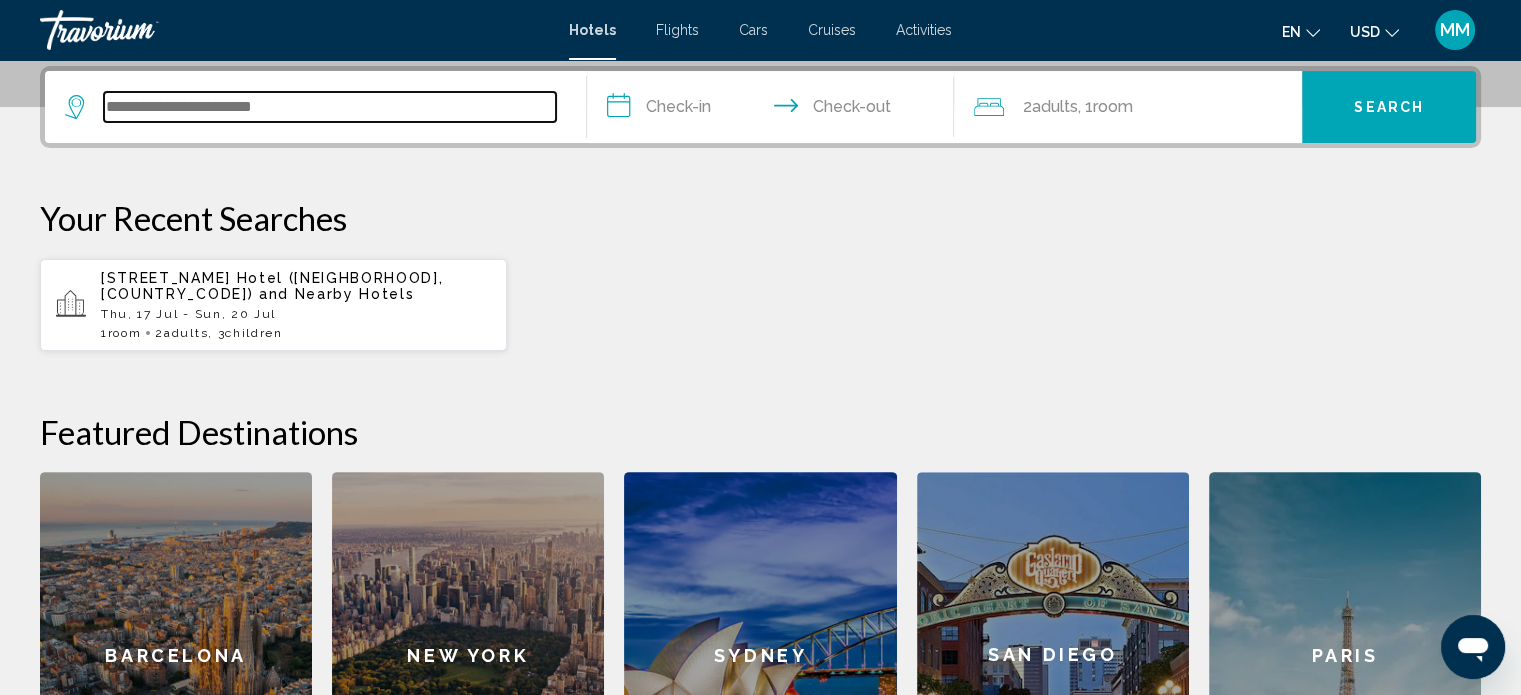 click at bounding box center (330, 107) 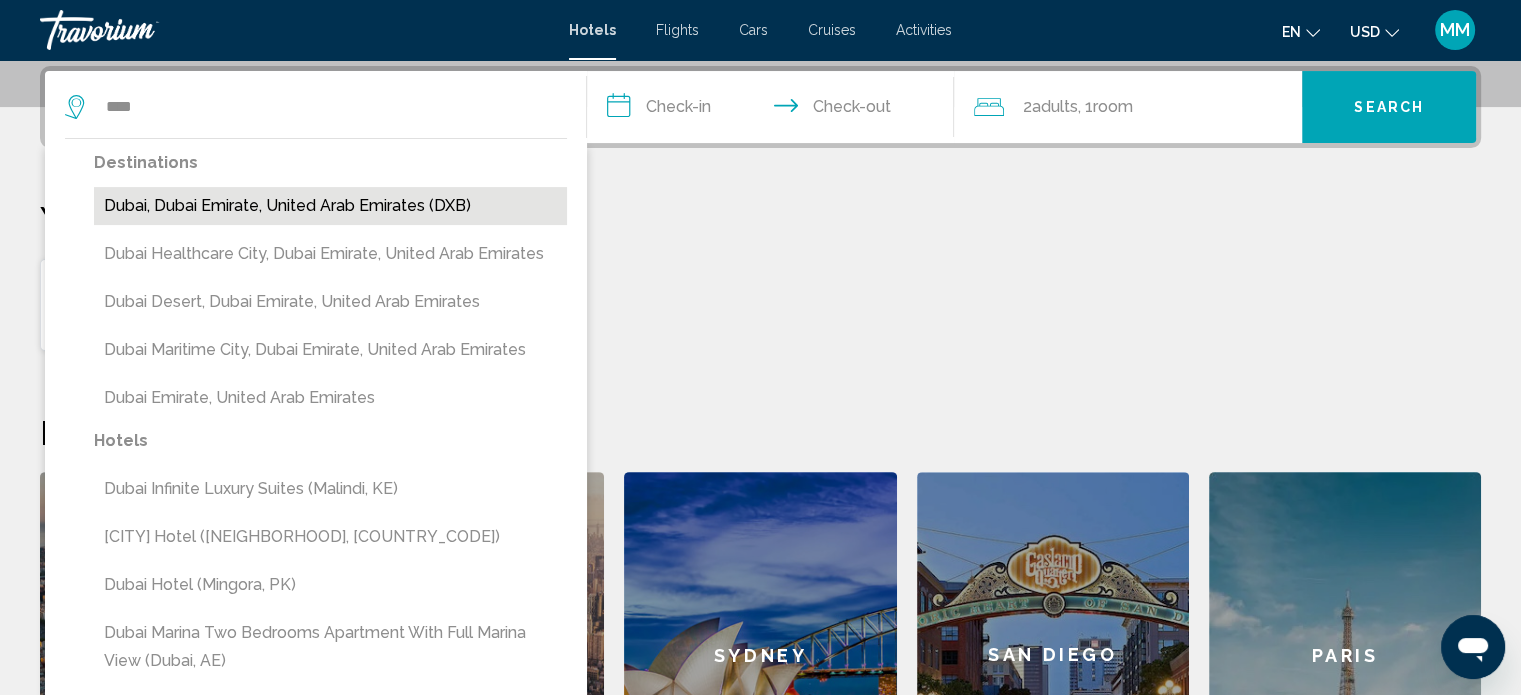 click on "Dubai, Dubai Emirate, United Arab Emirates (DXB)" at bounding box center [330, 206] 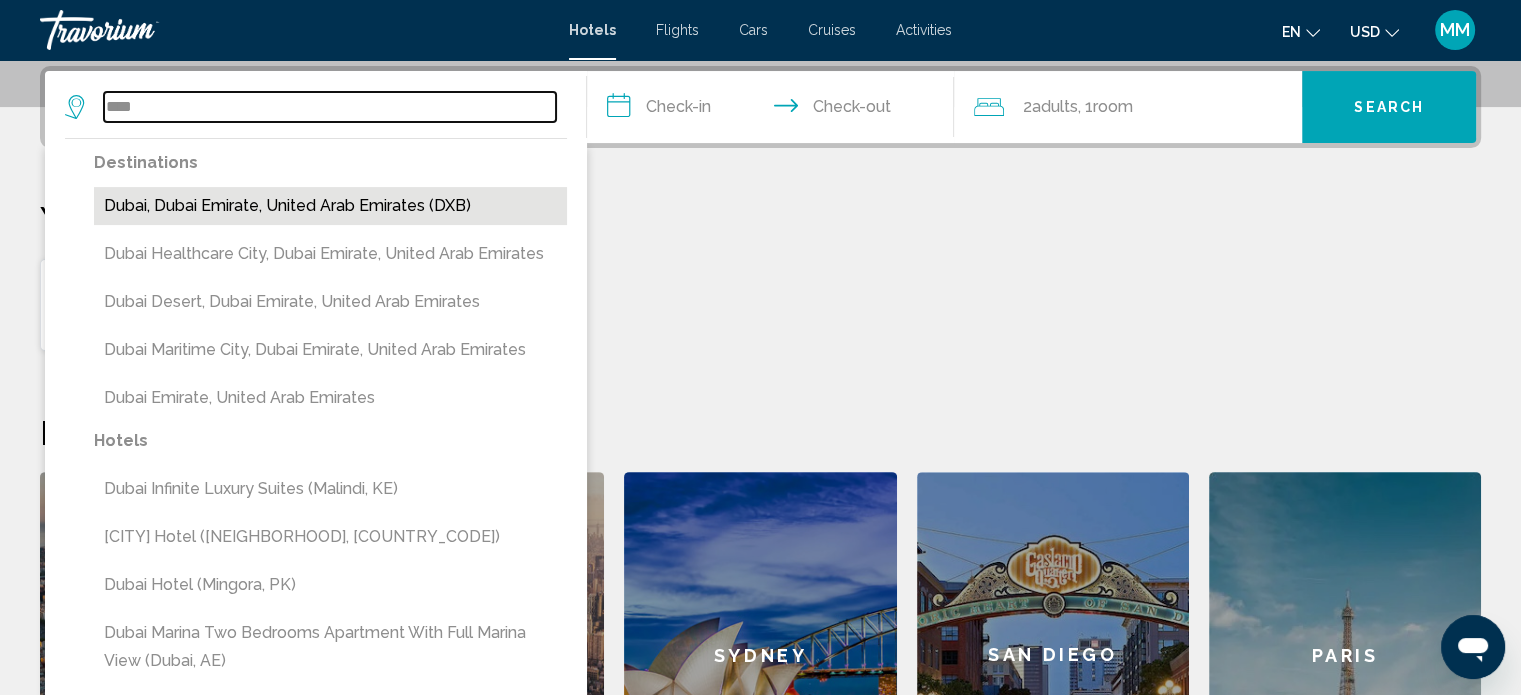type on "**********" 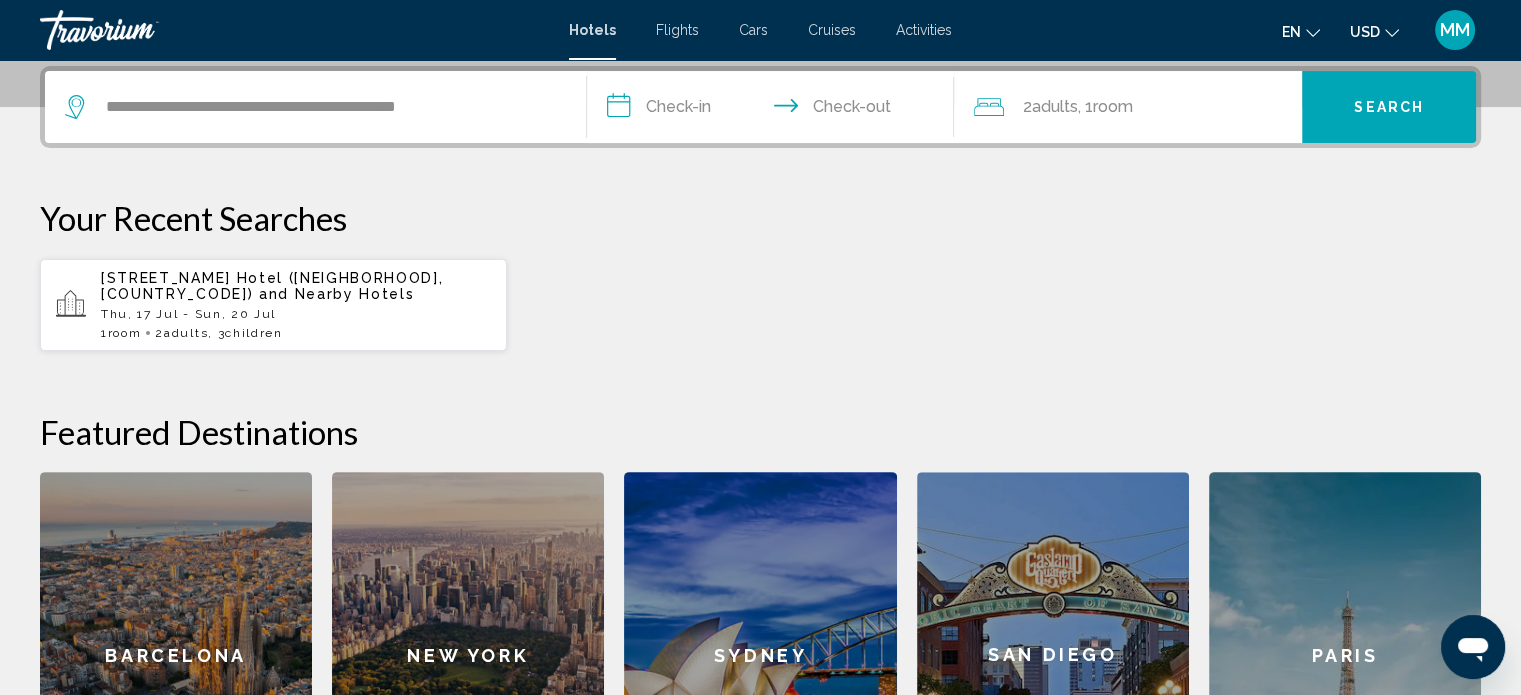 click on "**********" at bounding box center (775, 110) 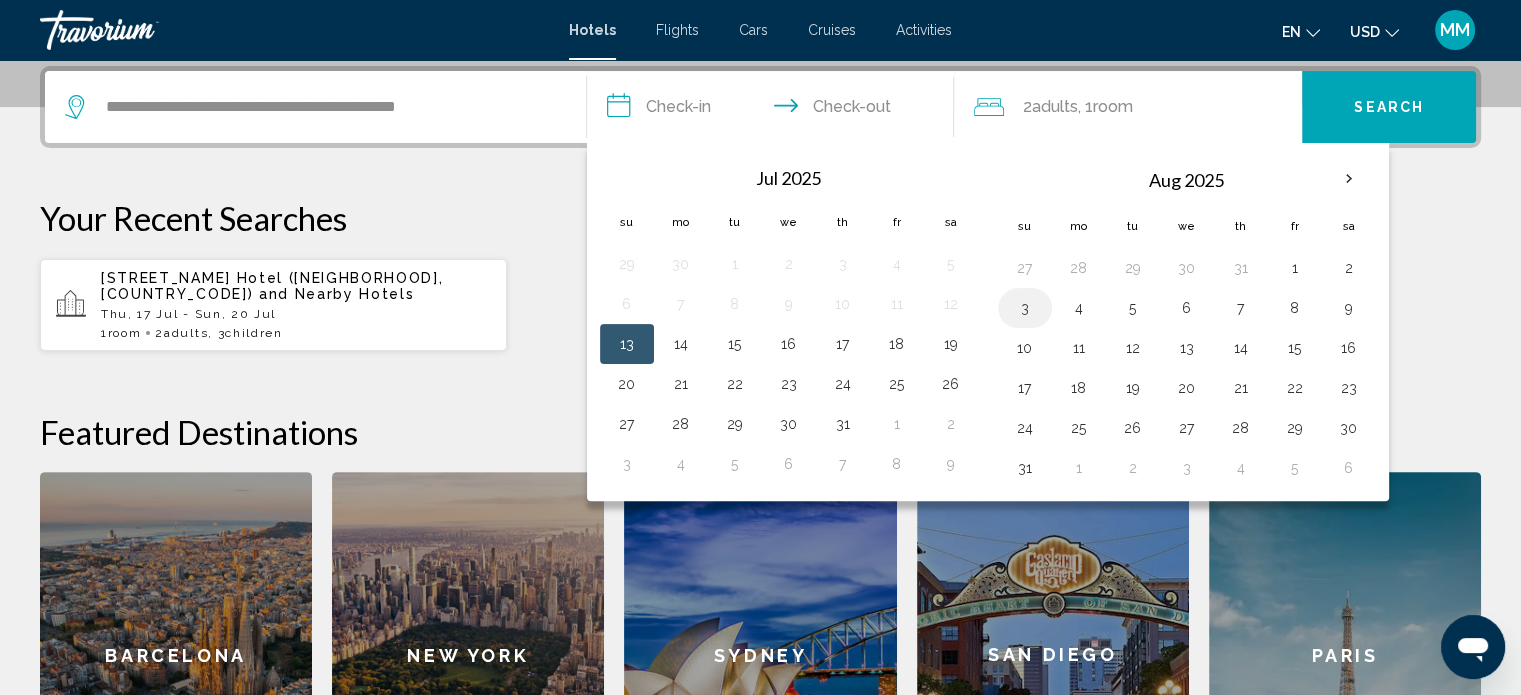 click on "3" at bounding box center (1025, 308) 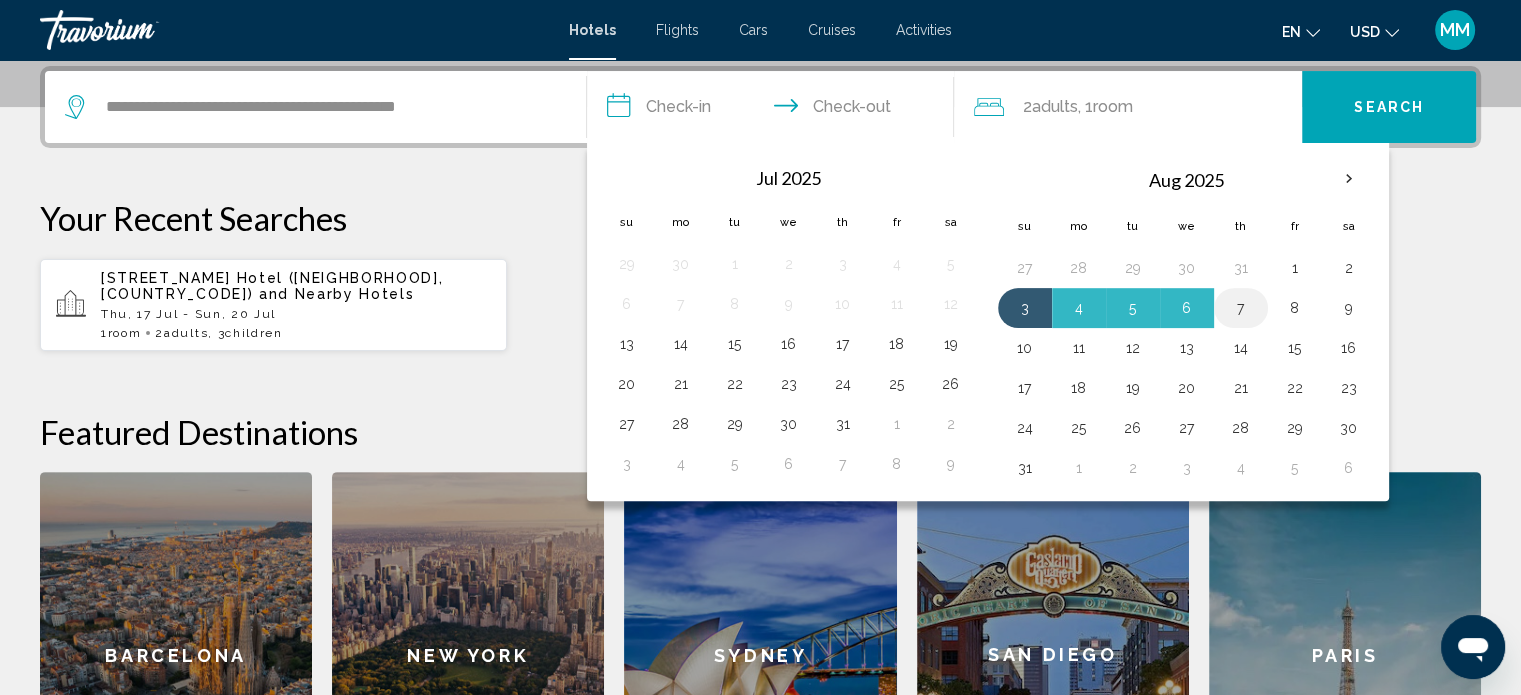 click on "7" at bounding box center [1241, 308] 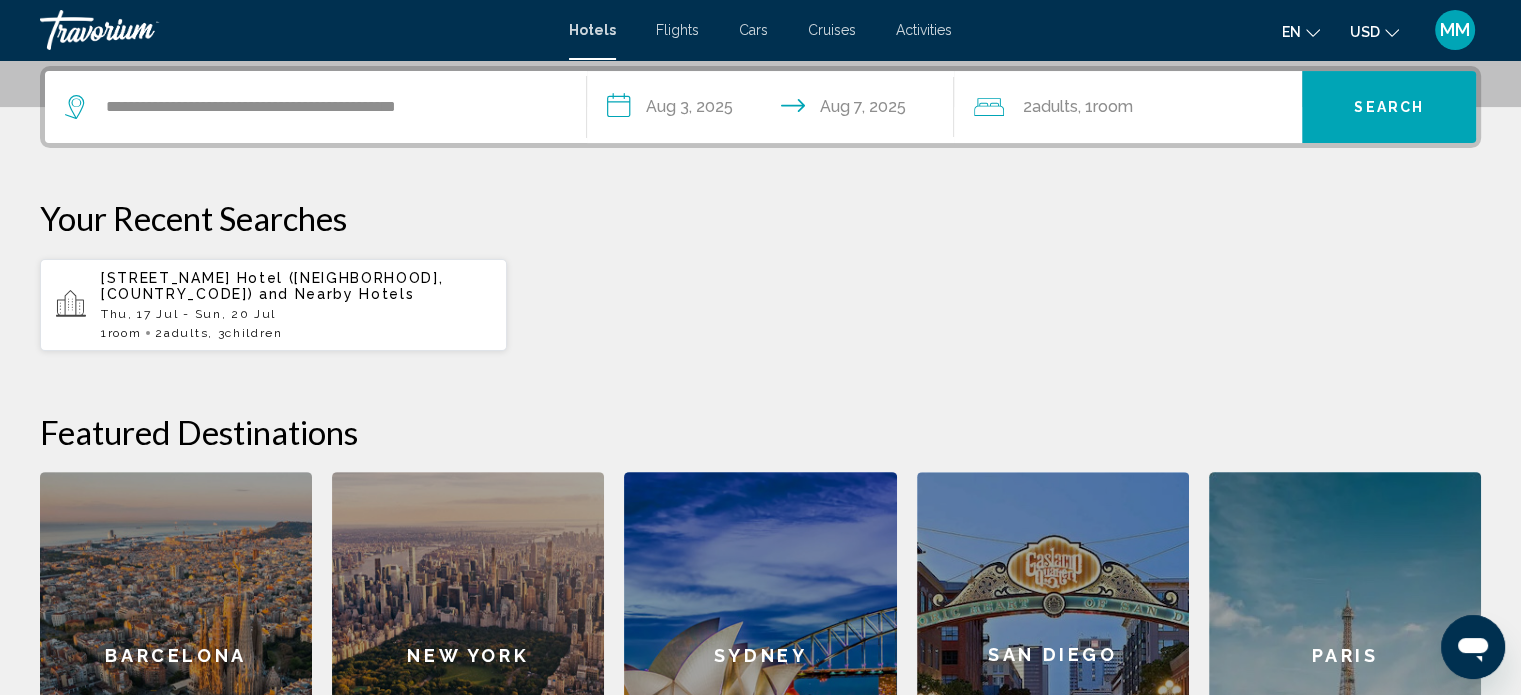 click on "Search" at bounding box center (1389, 107) 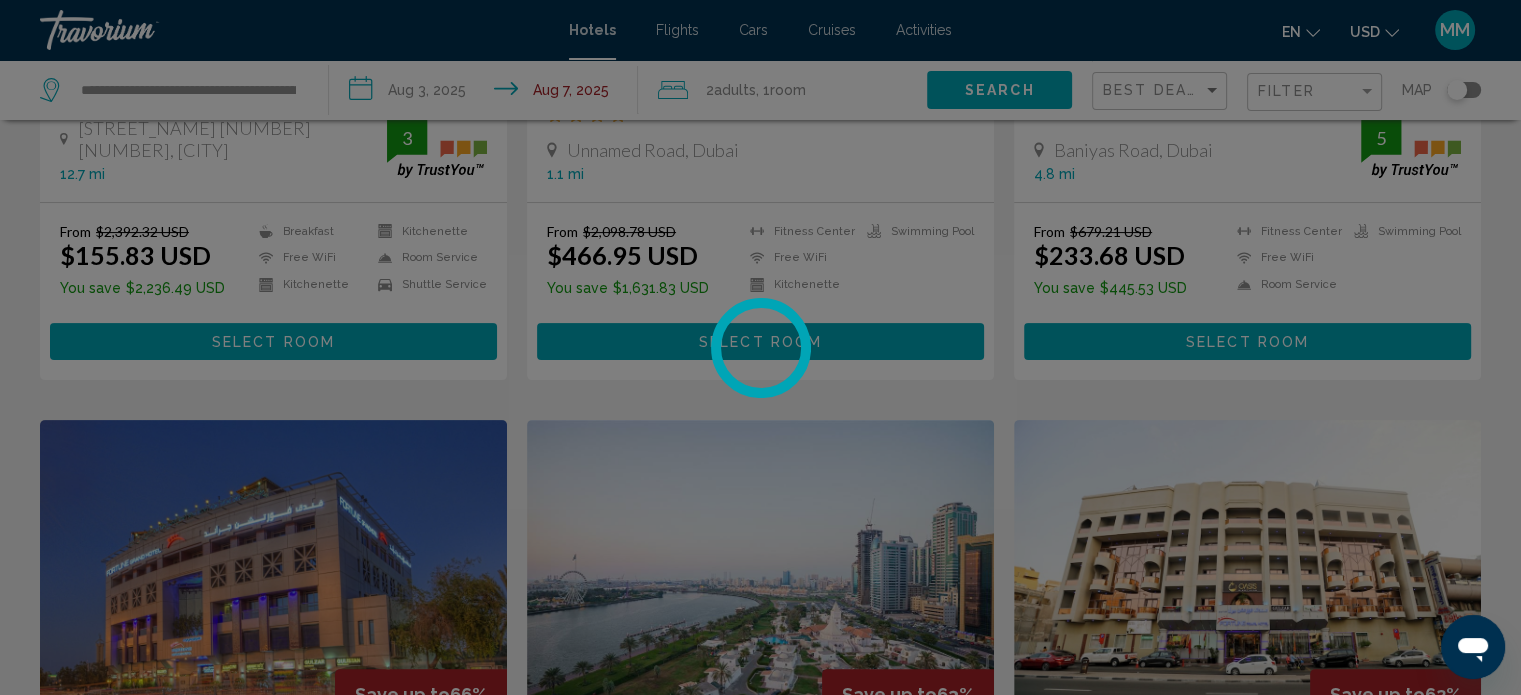 scroll, scrollTop: 0, scrollLeft: 0, axis: both 